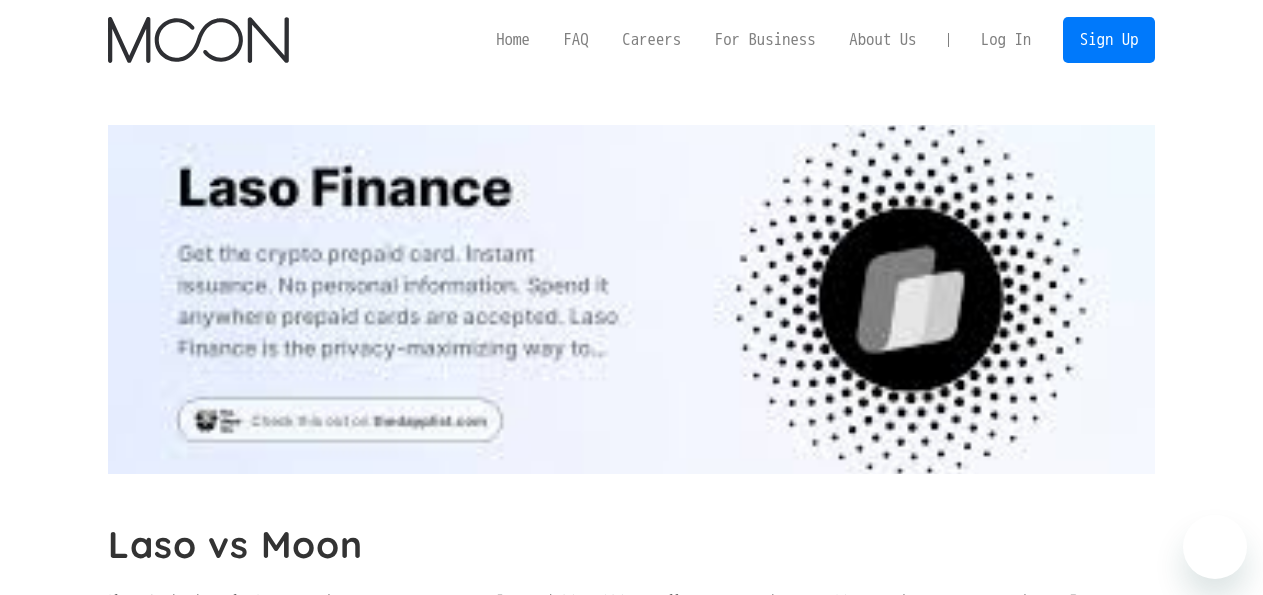 scroll, scrollTop: 0, scrollLeft: 0, axis: both 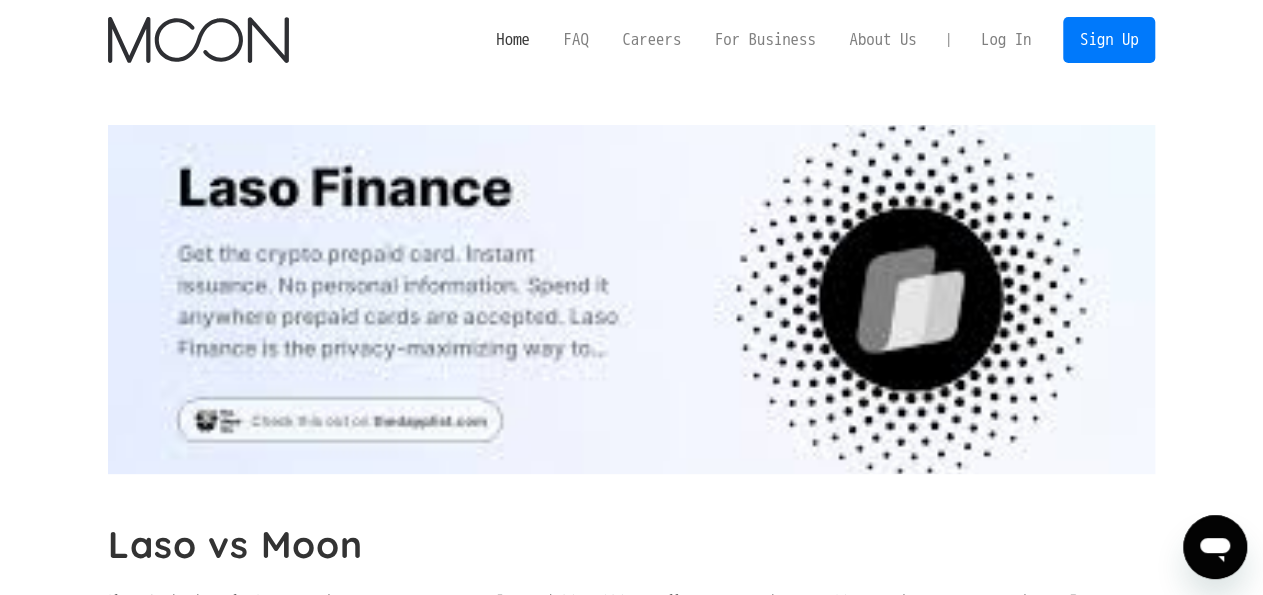click on "Home" at bounding box center [512, 39] 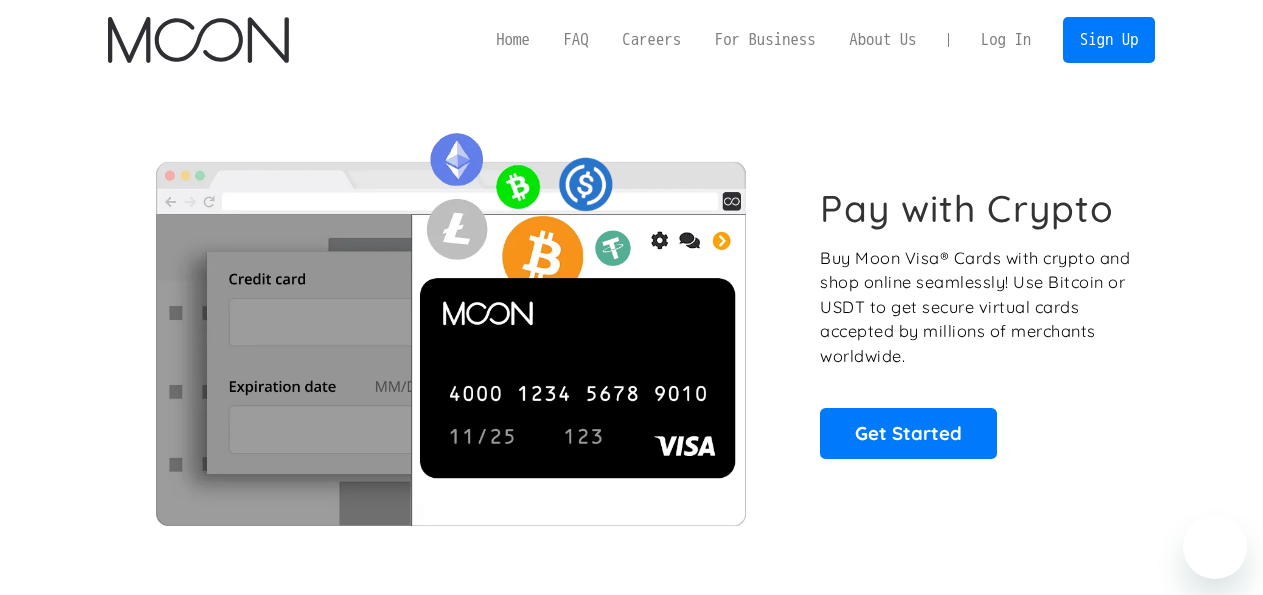 scroll, scrollTop: 0, scrollLeft: 0, axis: both 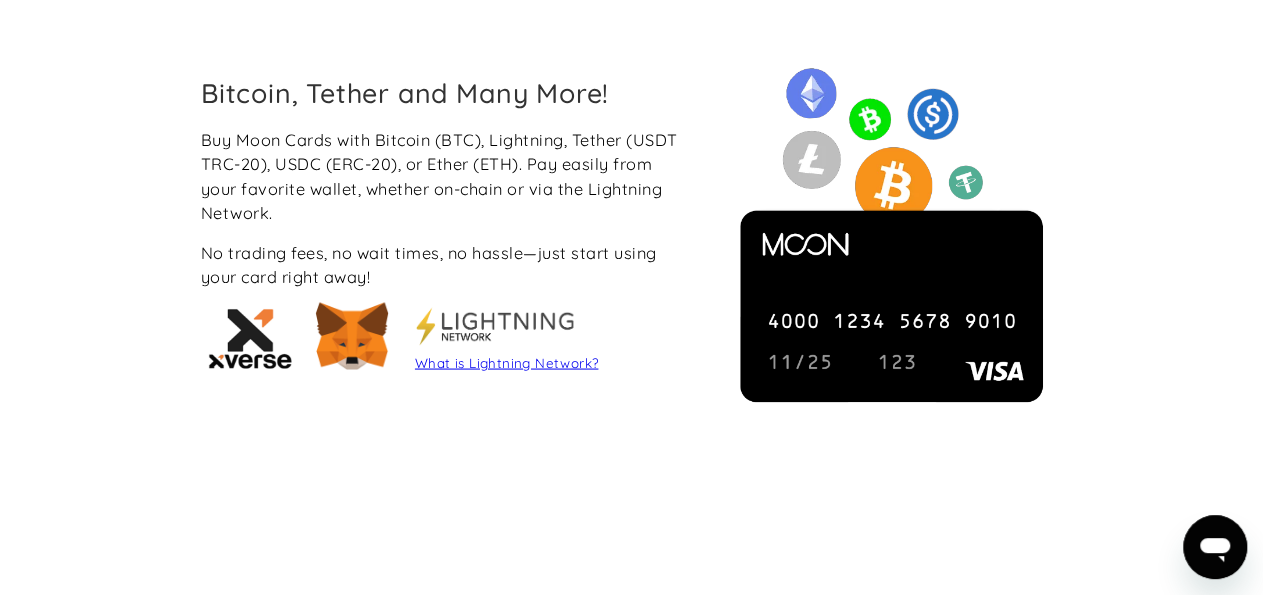 click on "What is Lightning Network?" at bounding box center [506, 362] 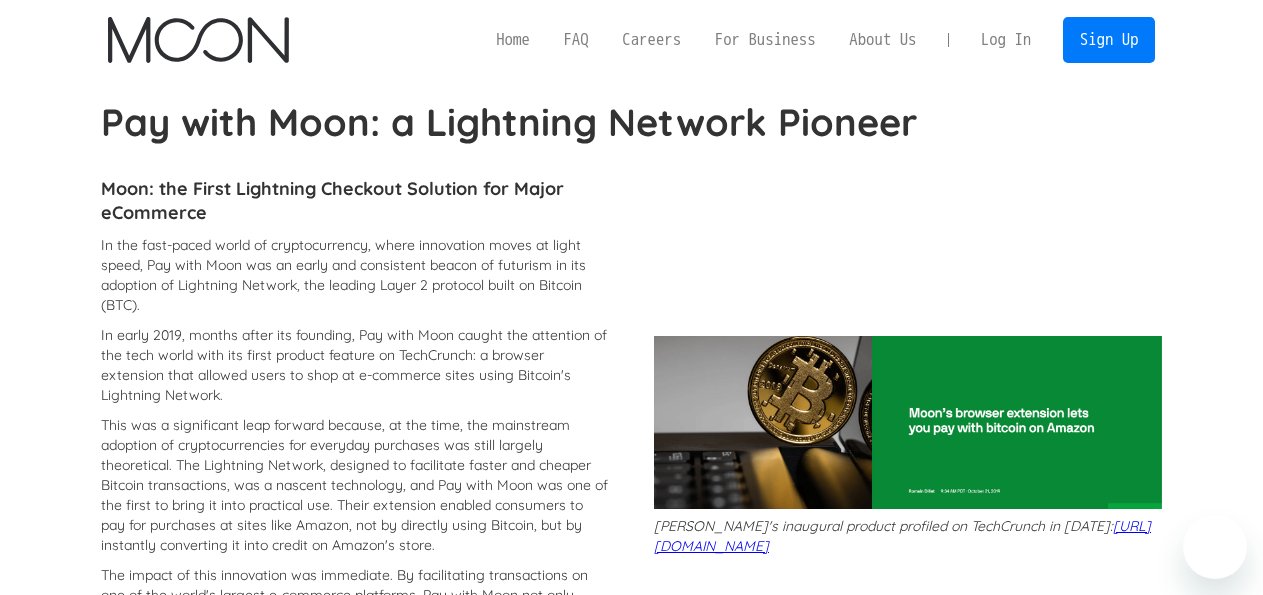 scroll, scrollTop: 0, scrollLeft: 0, axis: both 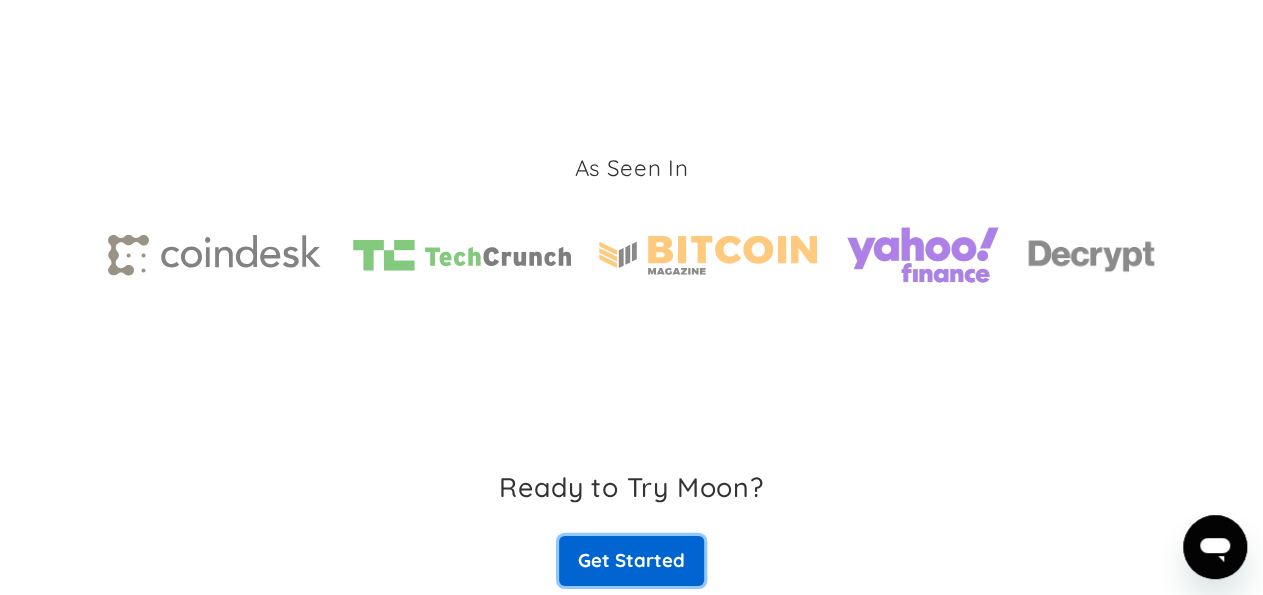 click on "Get Started" at bounding box center (631, 561) 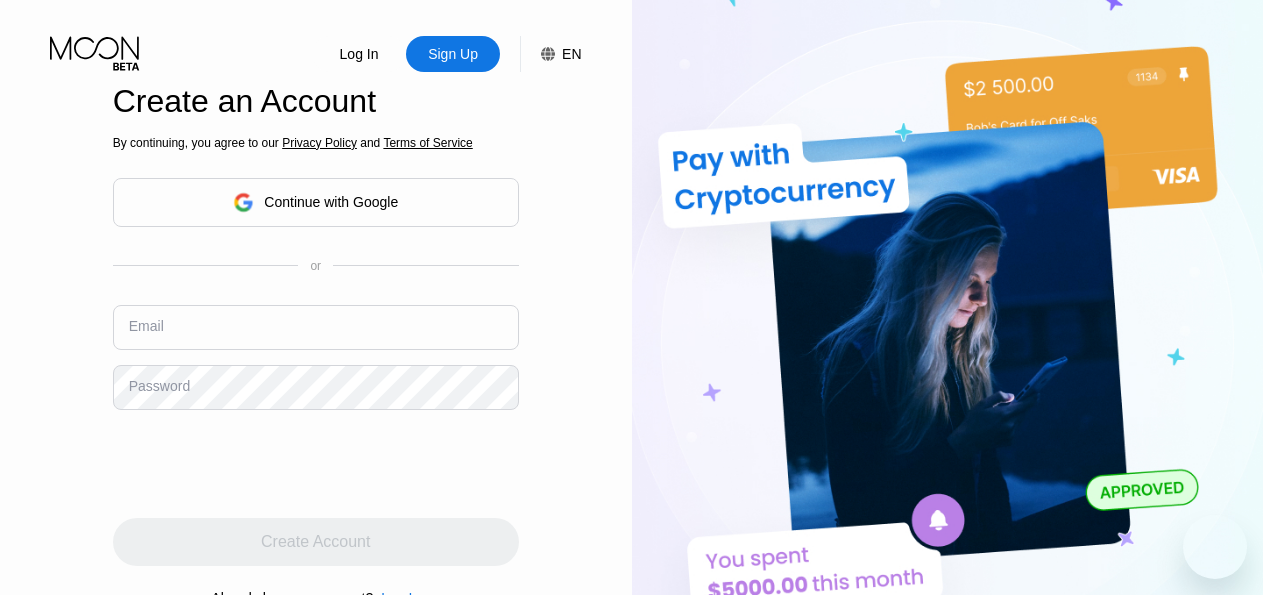 scroll, scrollTop: 0, scrollLeft: 0, axis: both 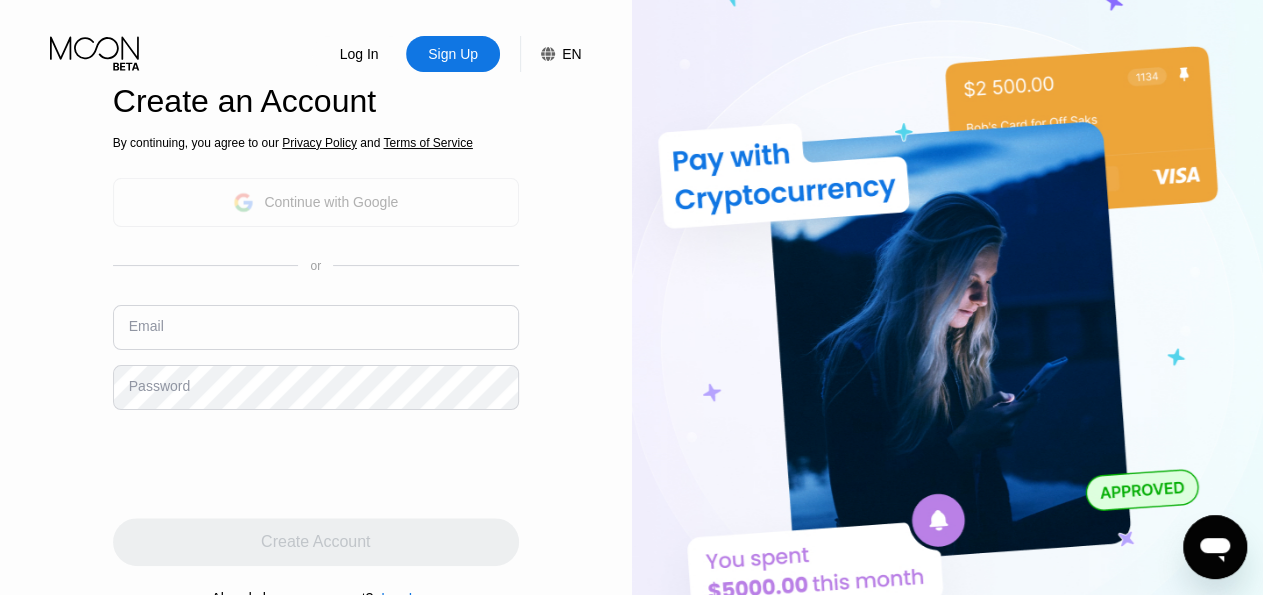 click on "Continue with Google" at bounding box center (331, 202) 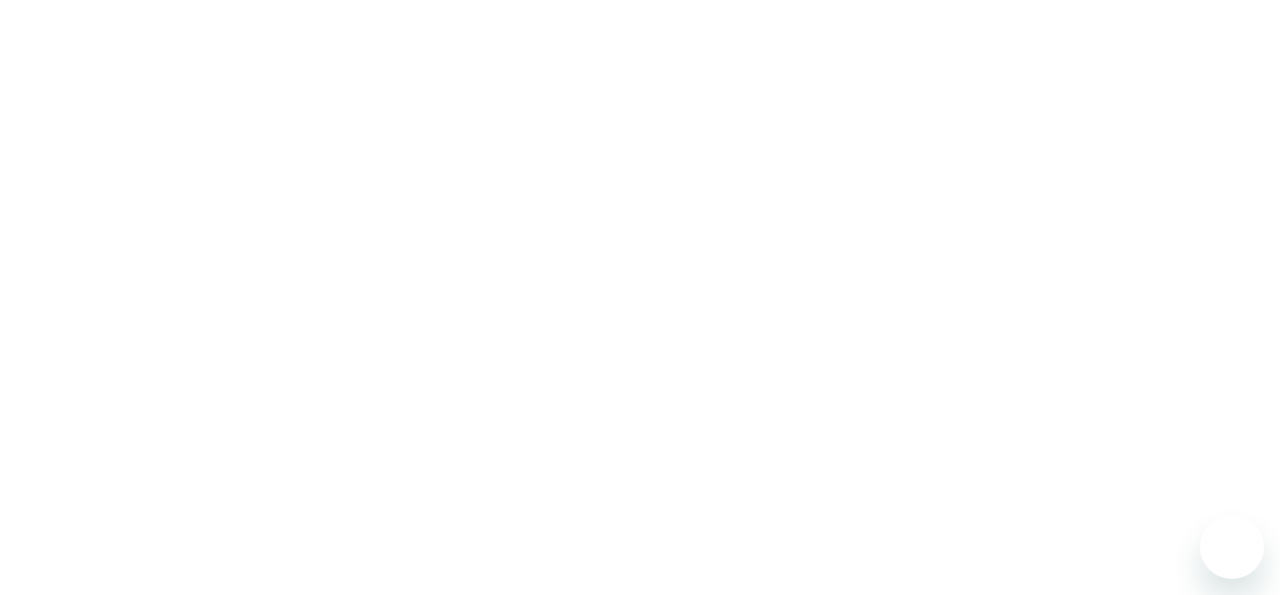 scroll, scrollTop: 0, scrollLeft: 0, axis: both 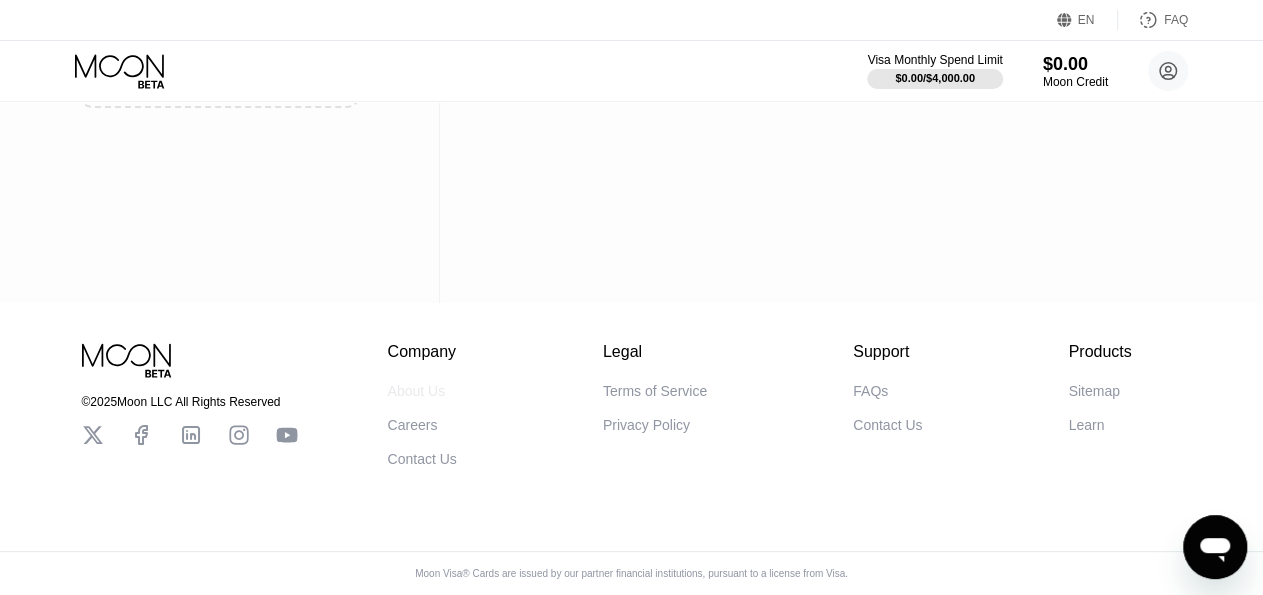 click on "About Us" at bounding box center [417, 391] 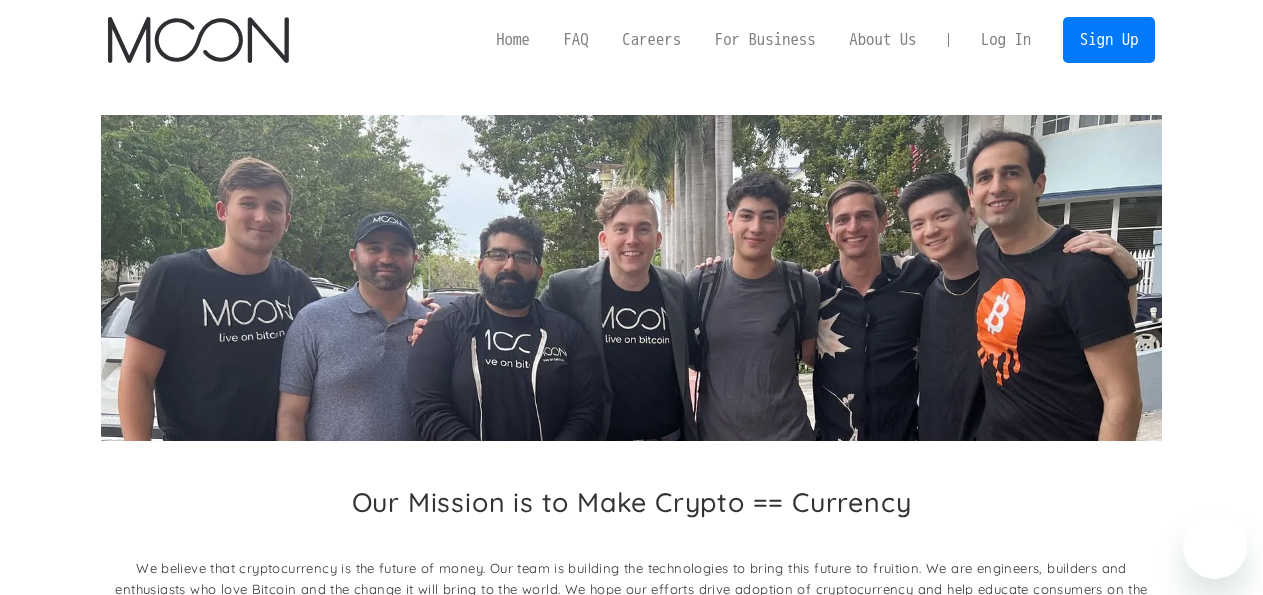scroll, scrollTop: 0, scrollLeft: 0, axis: both 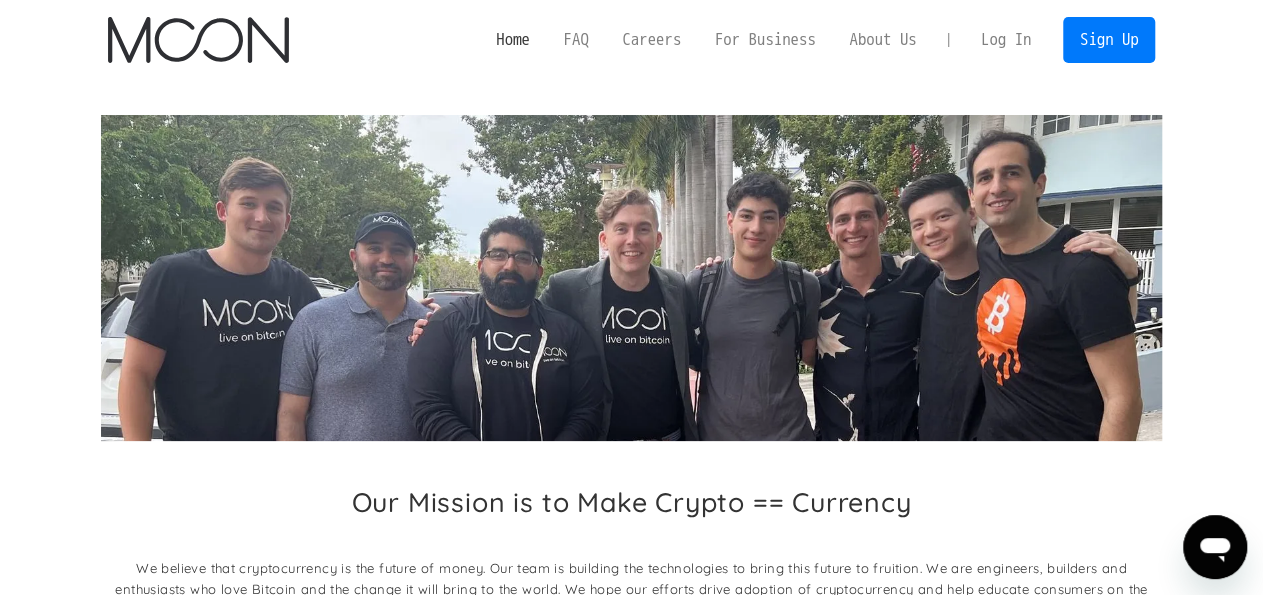 click on "Home" at bounding box center (512, 39) 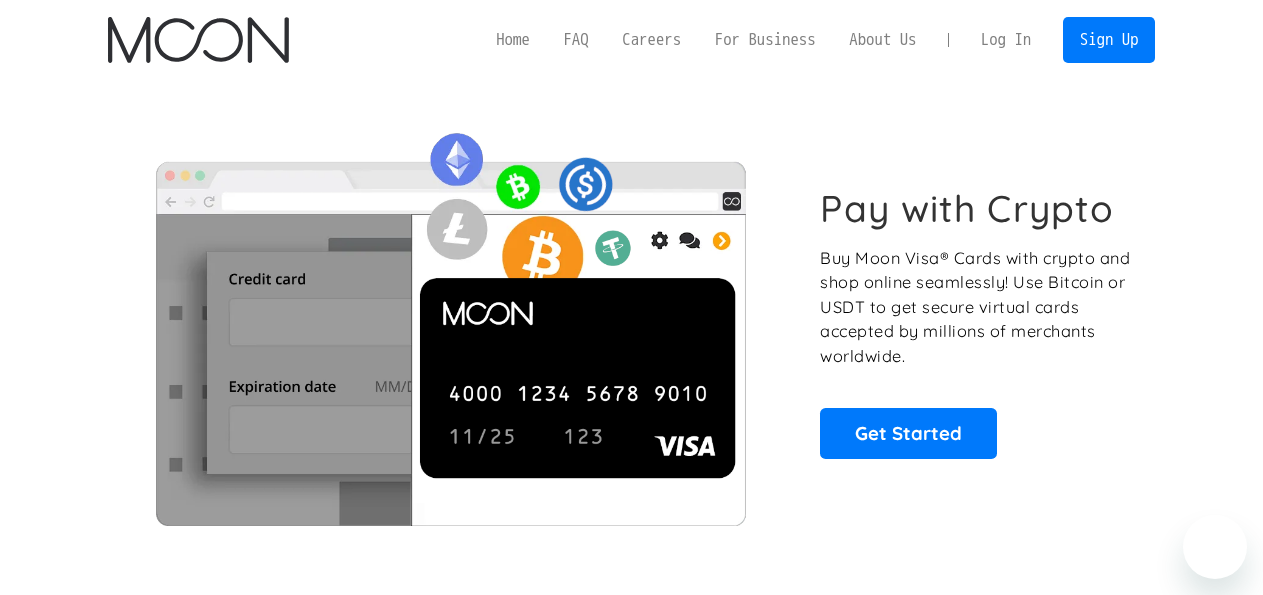 scroll, scrollTop: 0, scrollLeft: 0, axis: both 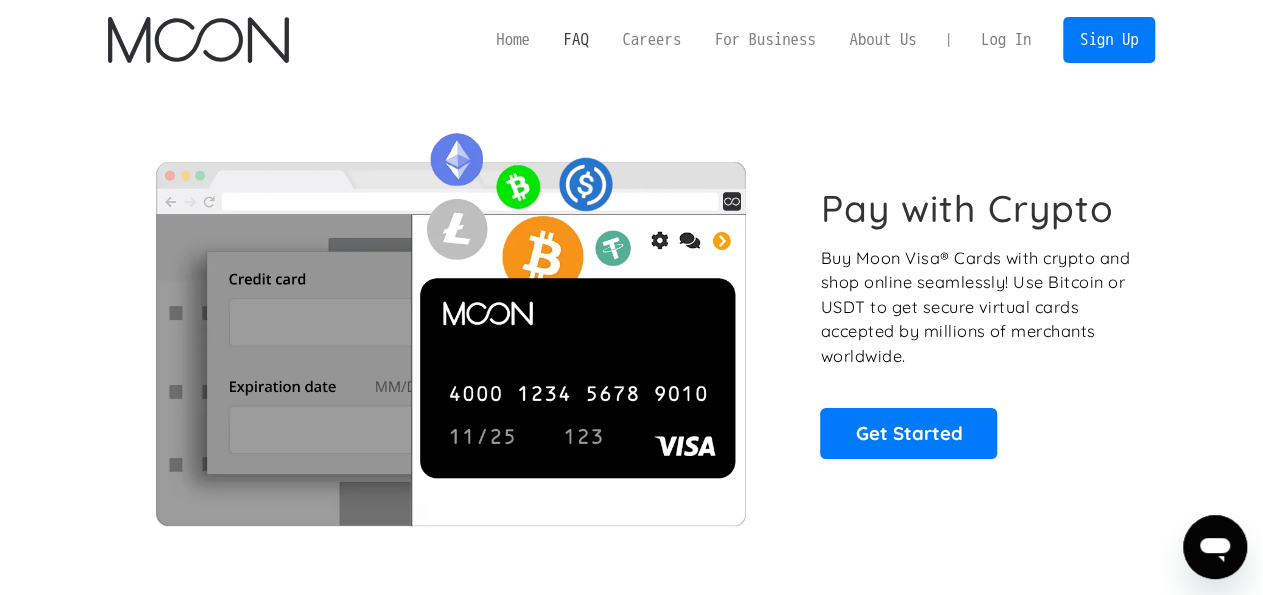 click on "FAQ" at bounding box center (576, 39) 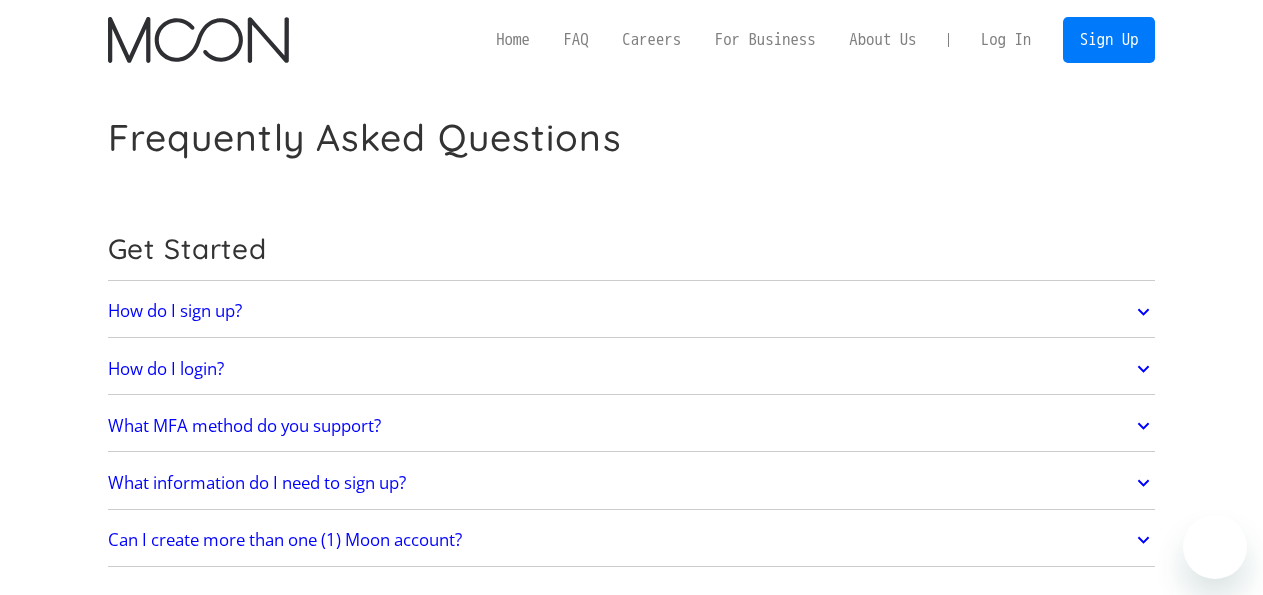 scroll, scrollTop: 0, scrollLeft: 0, axis: both 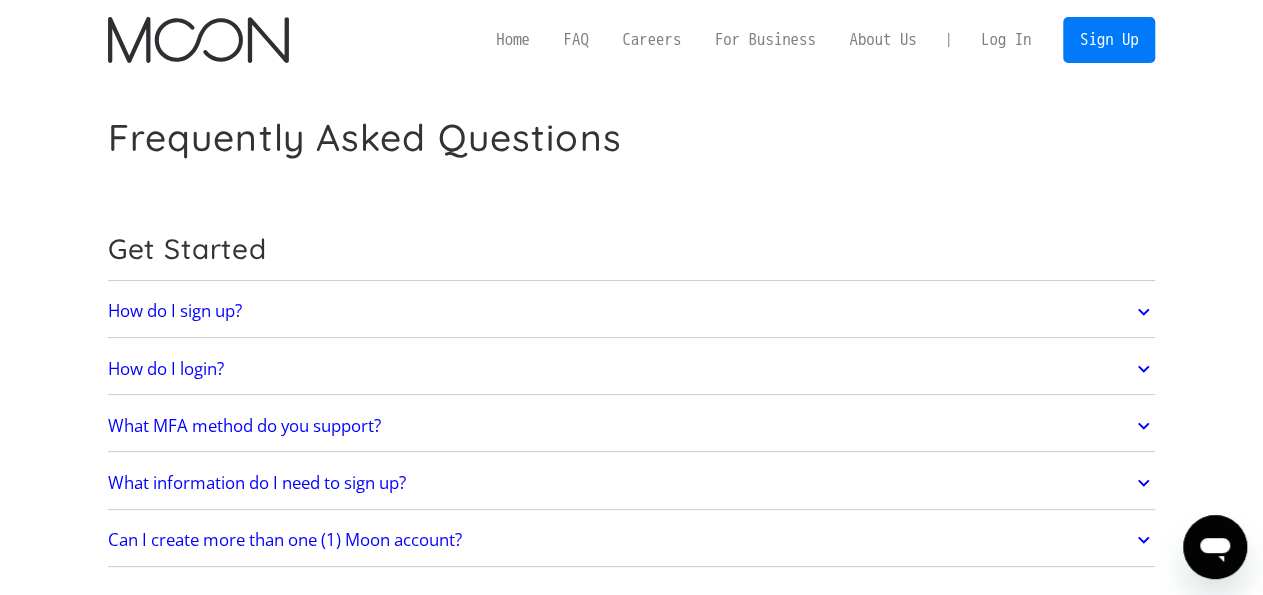 click 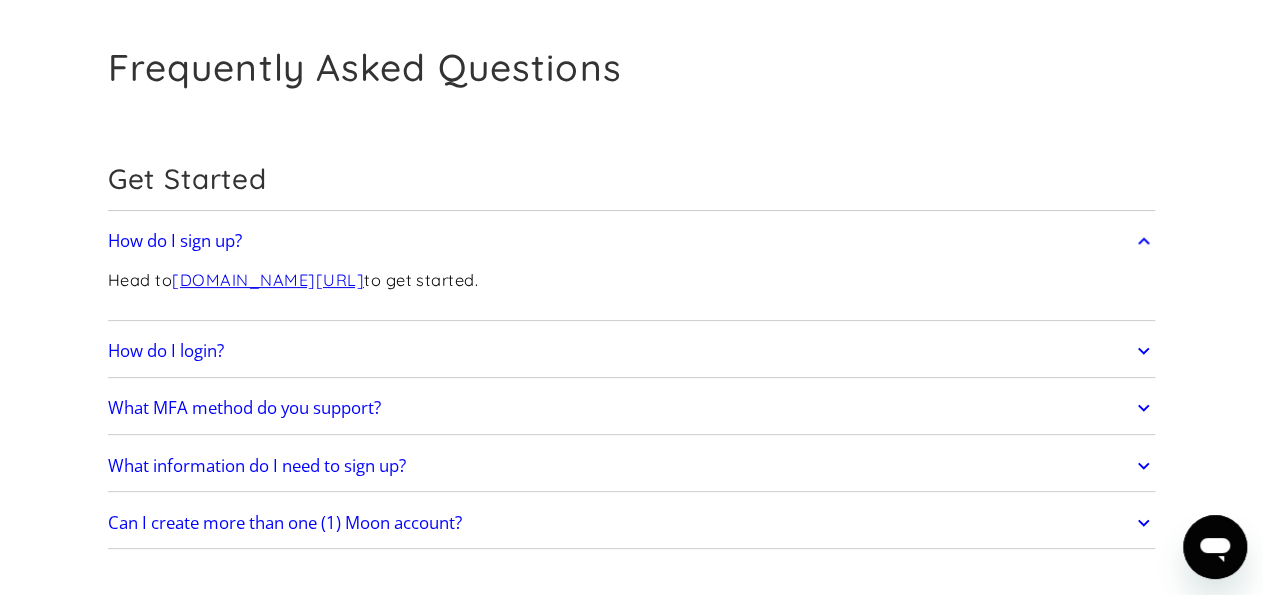 scroll, scrollTop: 104, scrollLeft: 0, axis: vertical 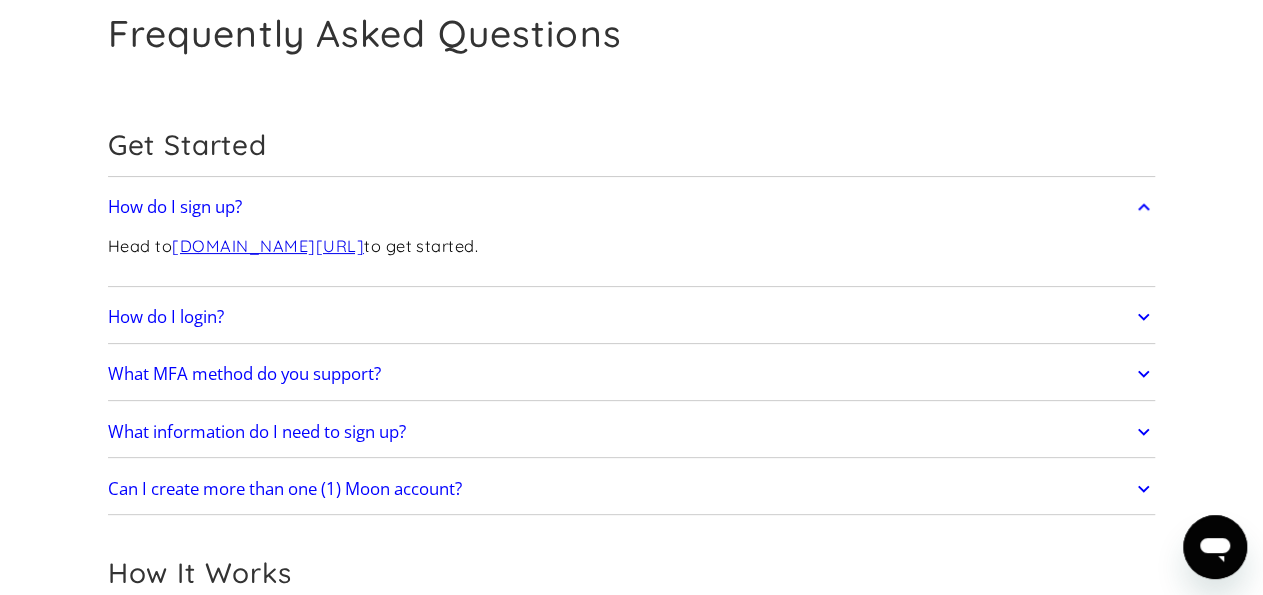 click 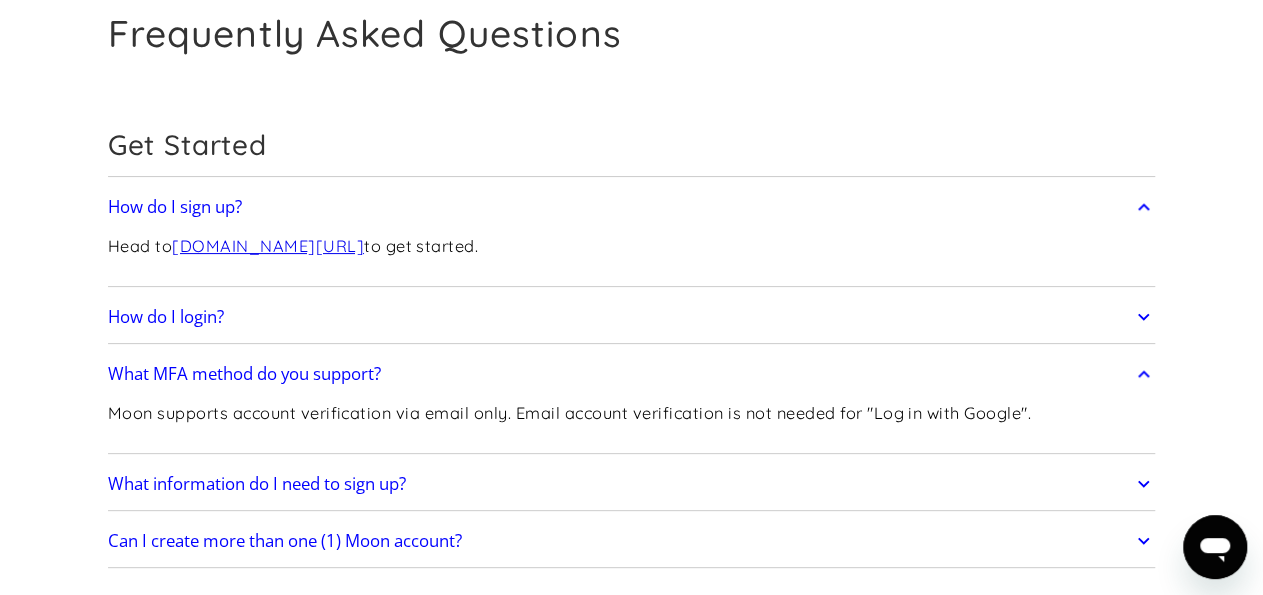 click on "What information do I need to sign up?" at bounding box center (632, 484) 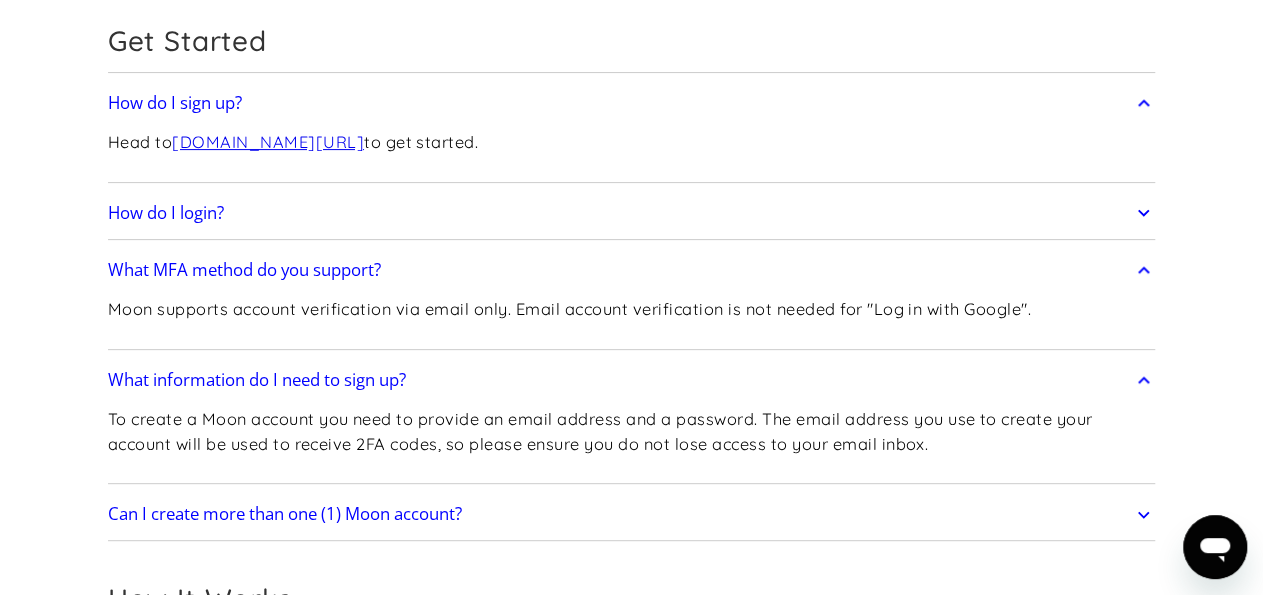 scroll, scrollTop: 312, scrollLeft: 0, axis: vertical 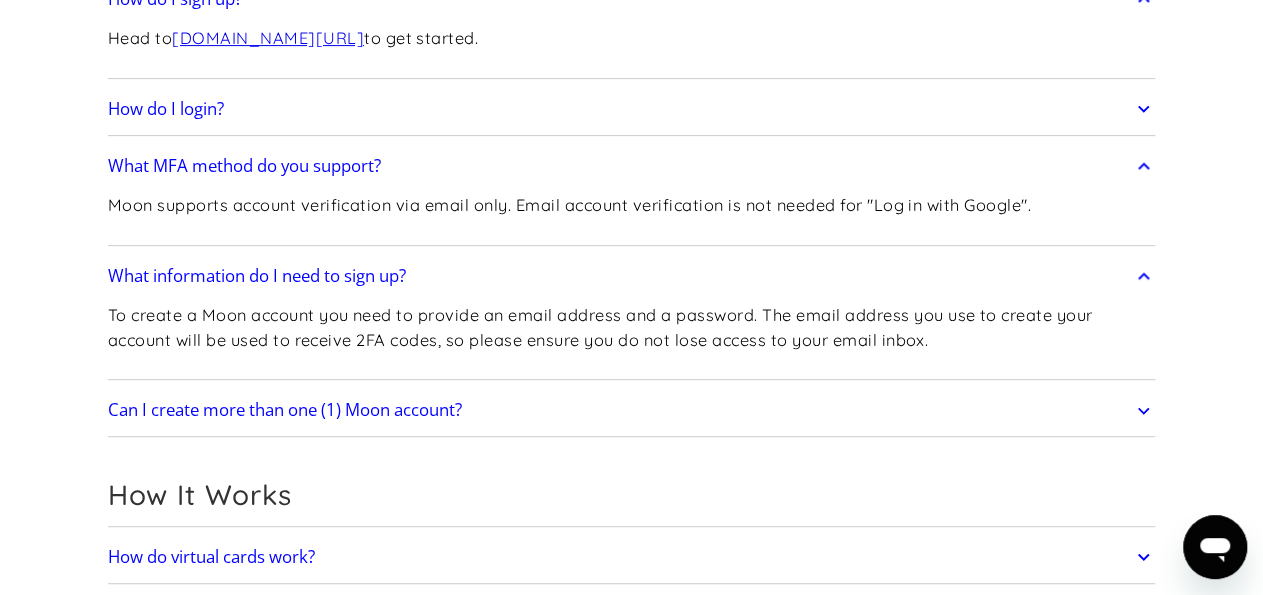 click 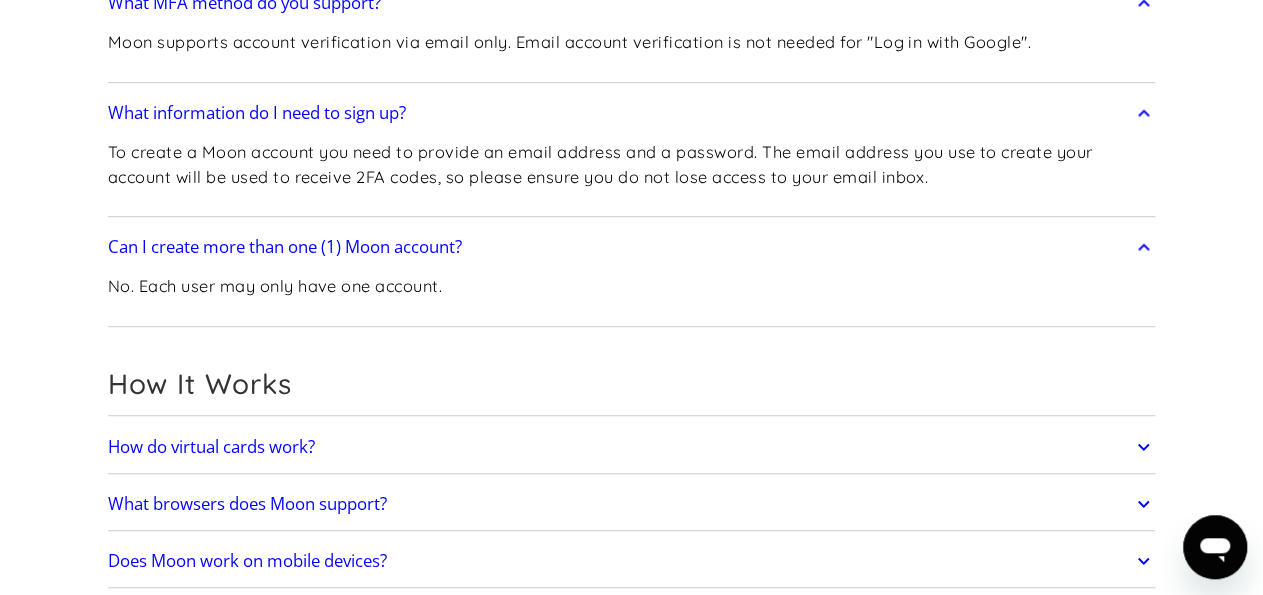 scroll, scrollTop: 520, scrollLeft: 0, axis: vertical 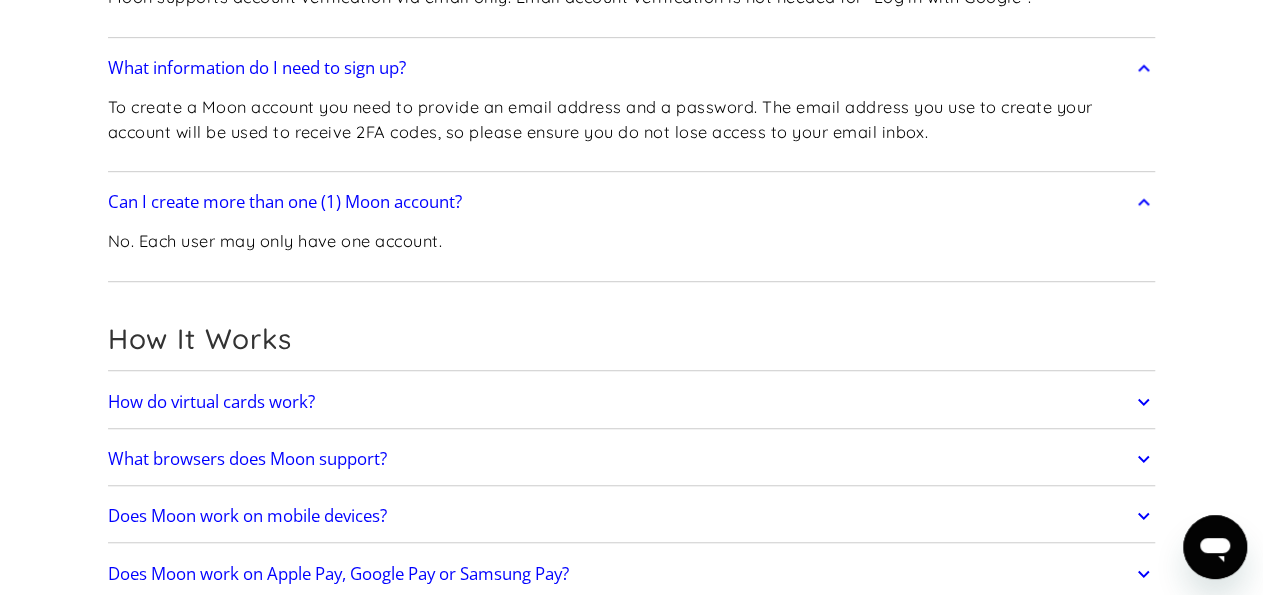 click 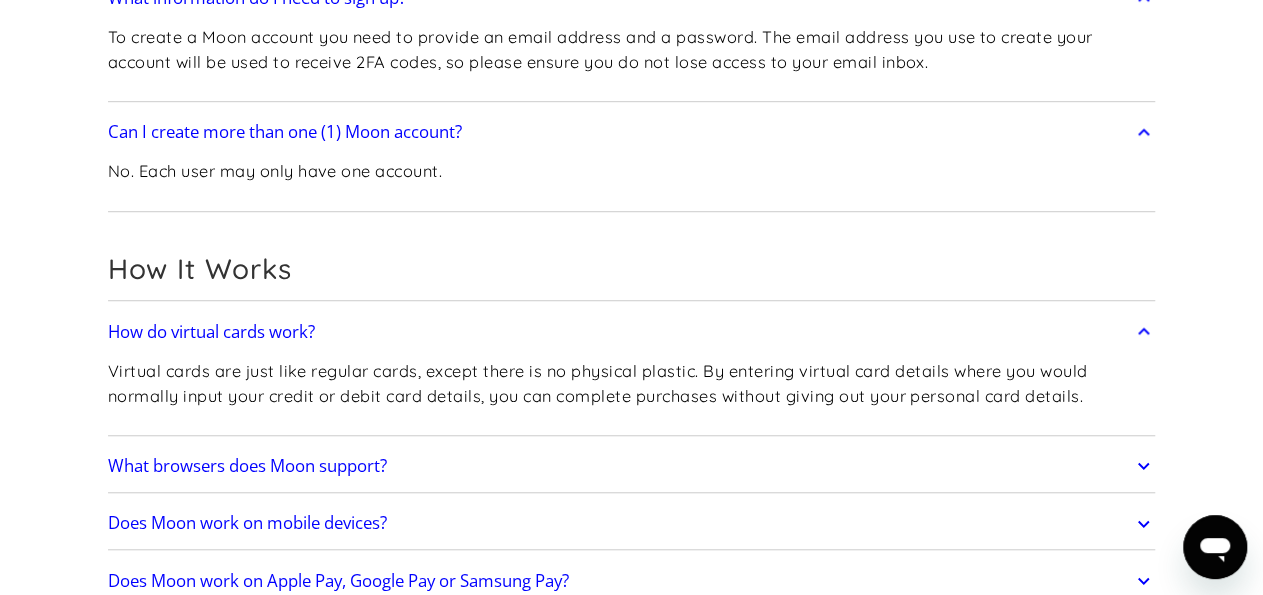 scroll, scrollTop: 624, scrollLeft: 0, axis: vertical 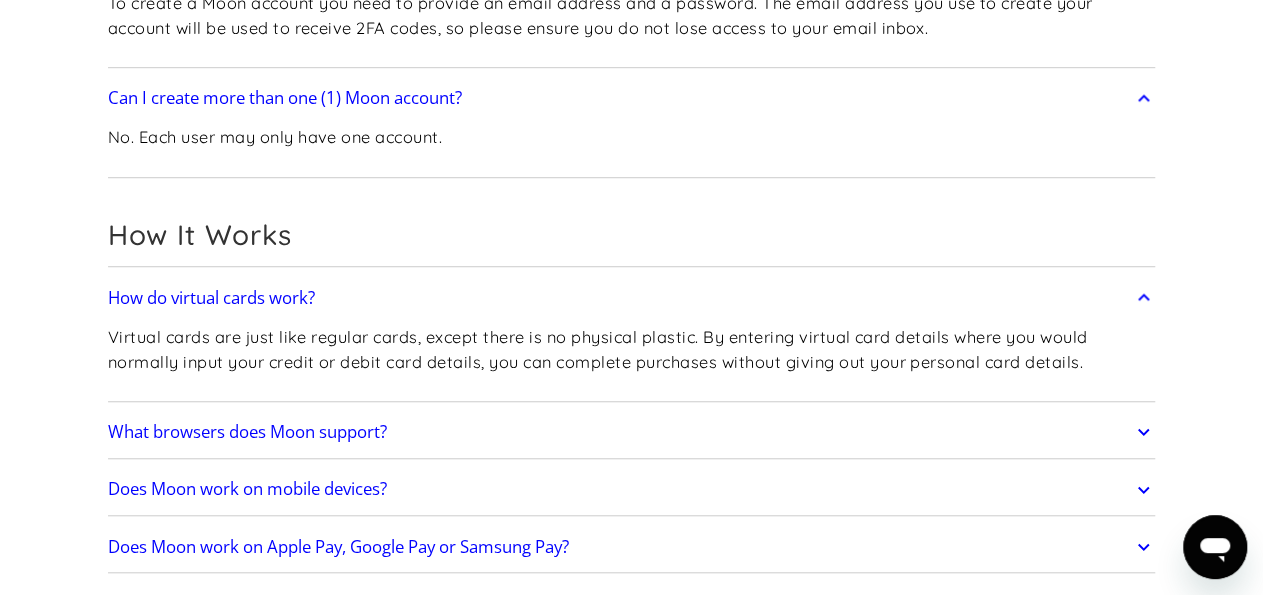 click 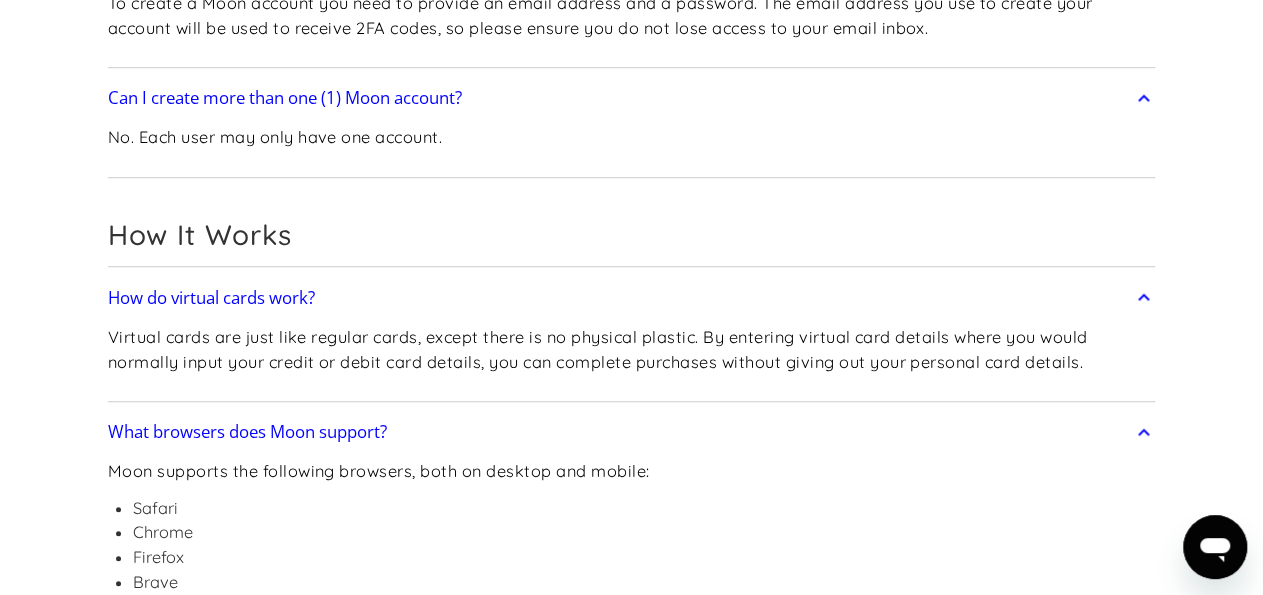 scroll, scrollTop: 728, scrollLeft: 0, axis: vertical 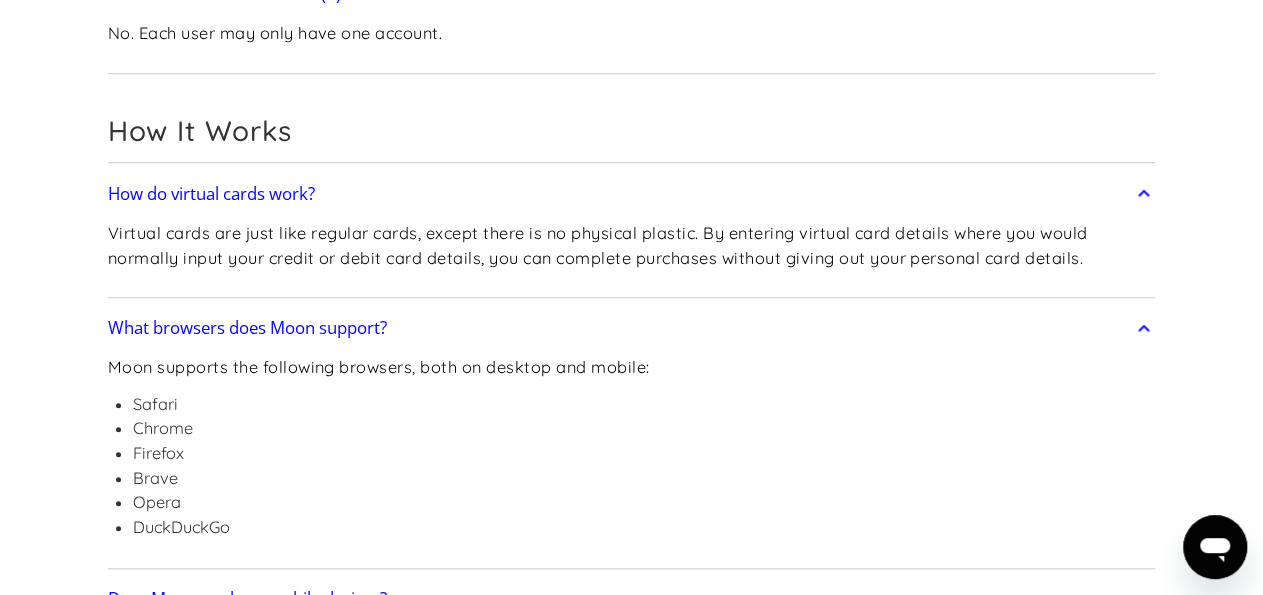 click 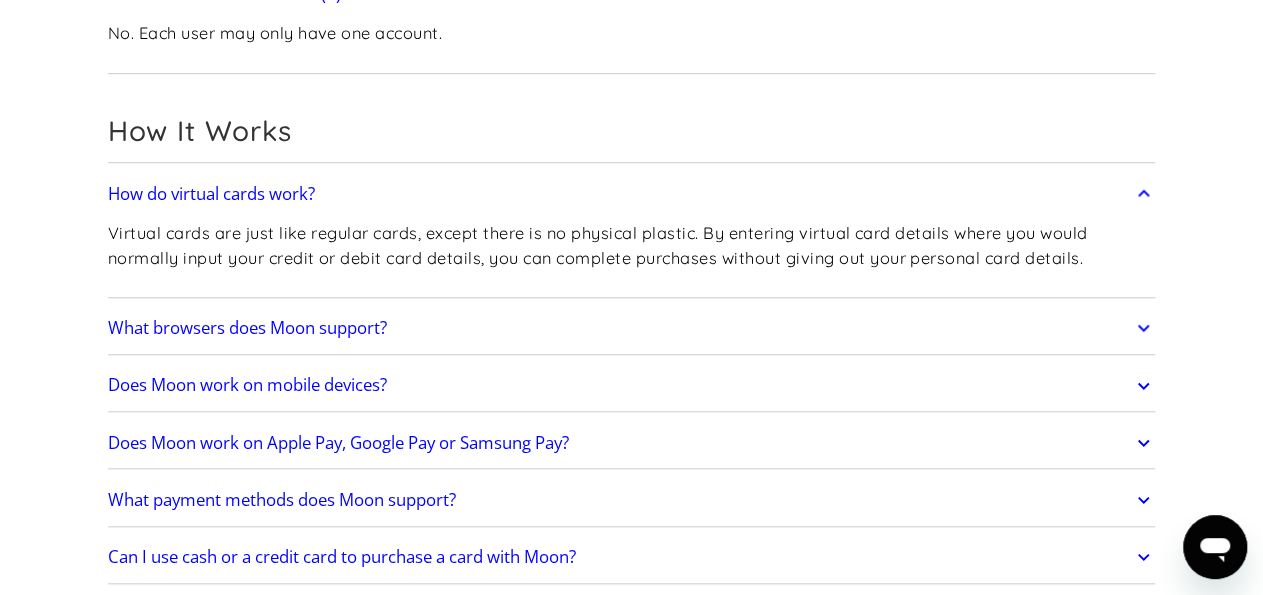 click 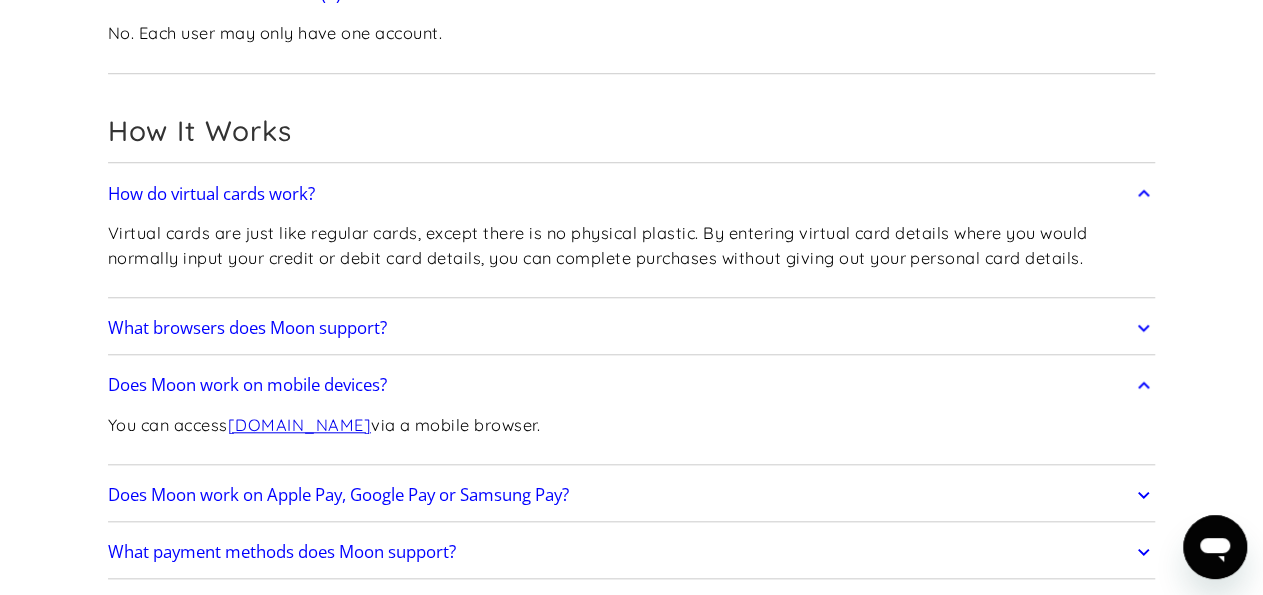 scroll, scrollTop: 832, scrollLeft: 0, axis: vertical 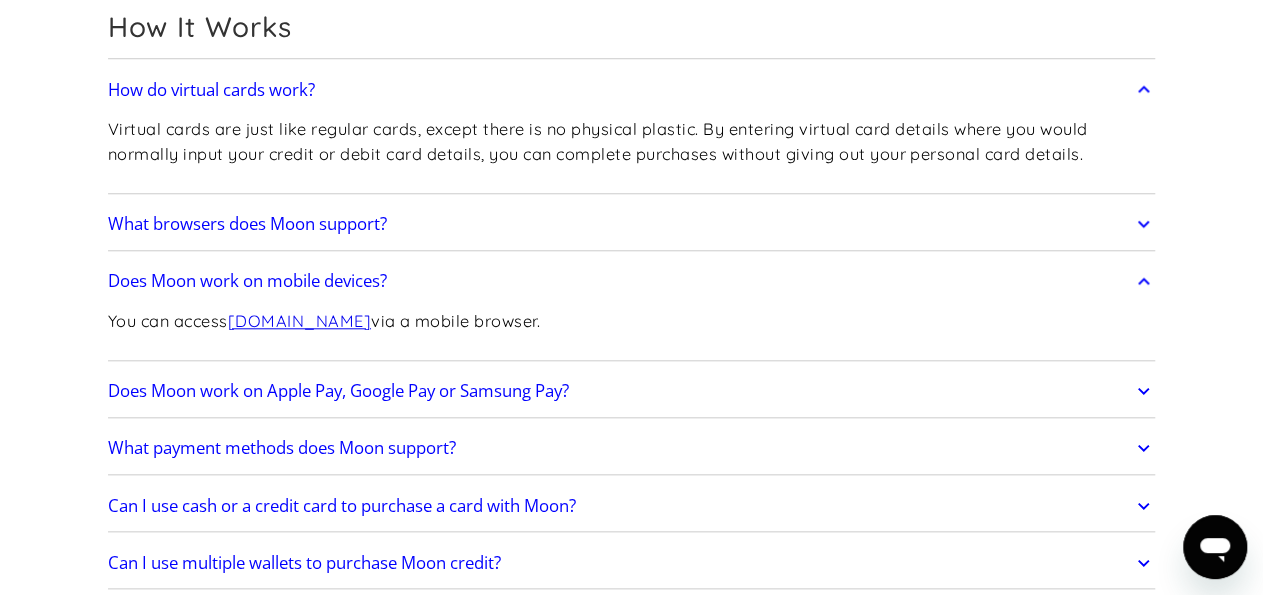 click 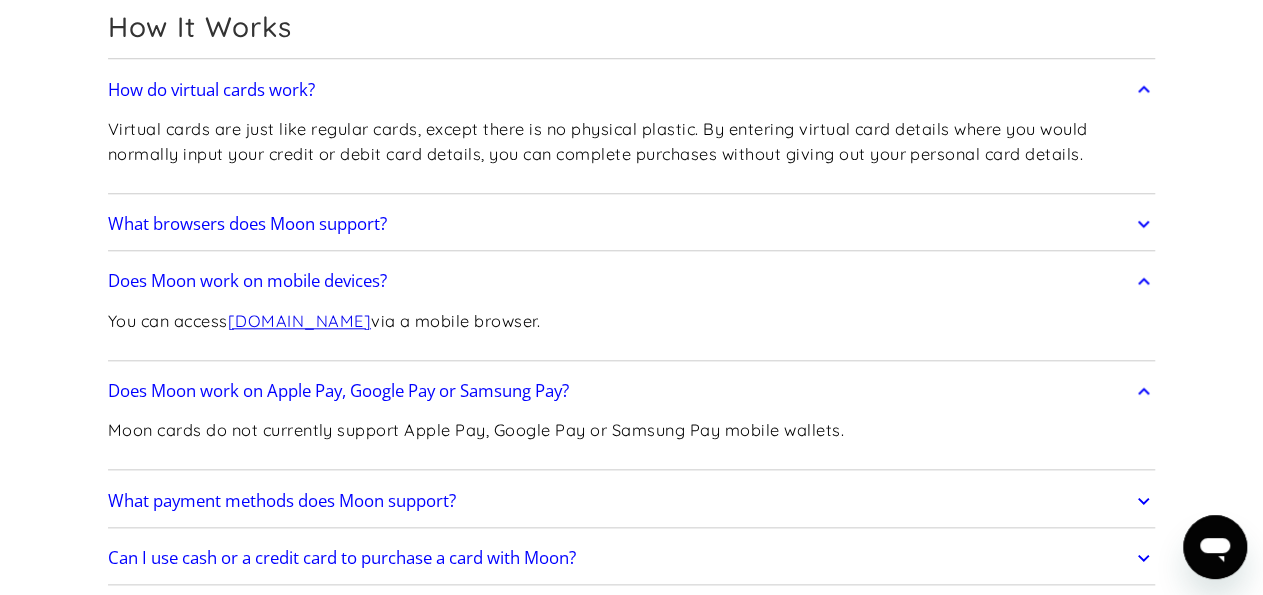 click 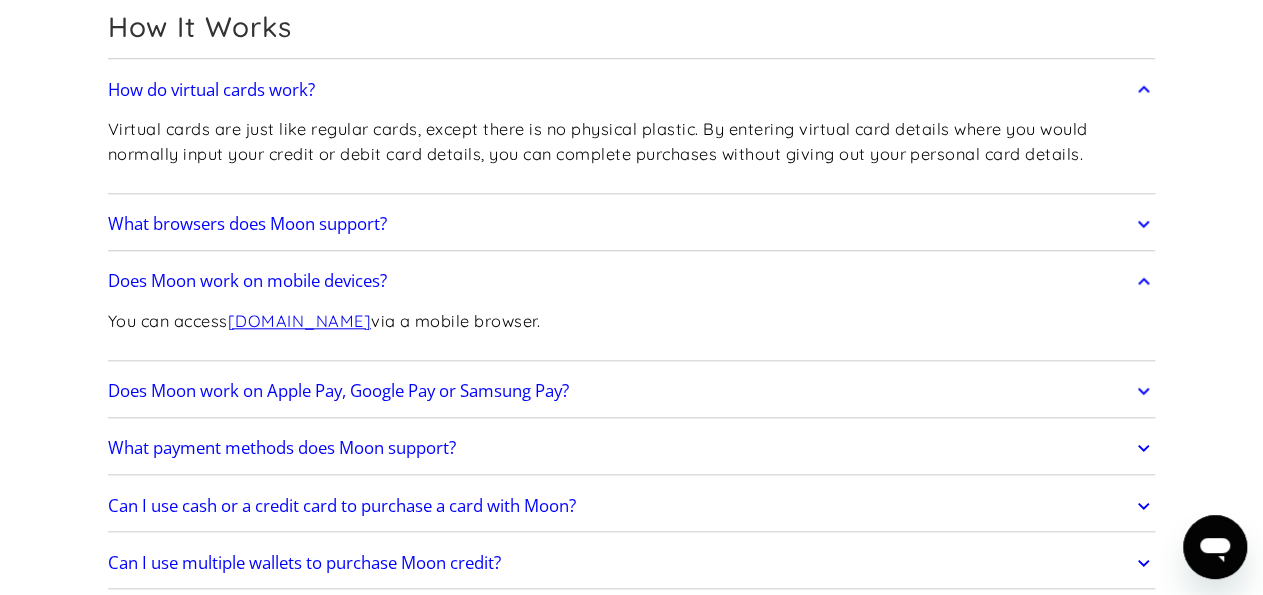 click 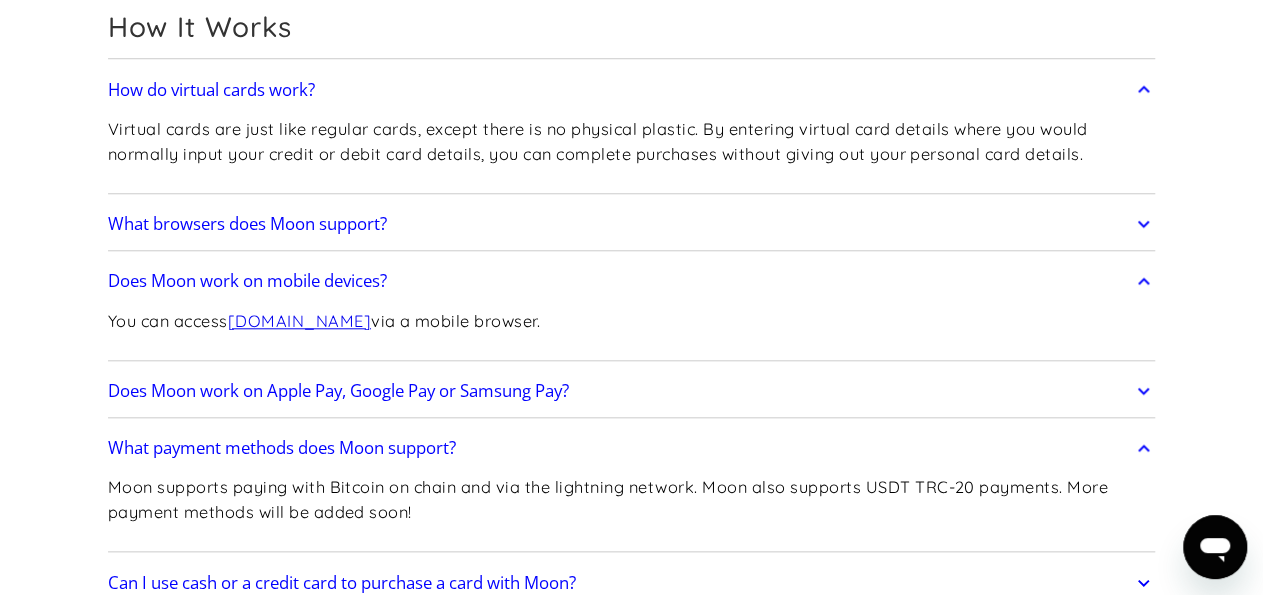 click 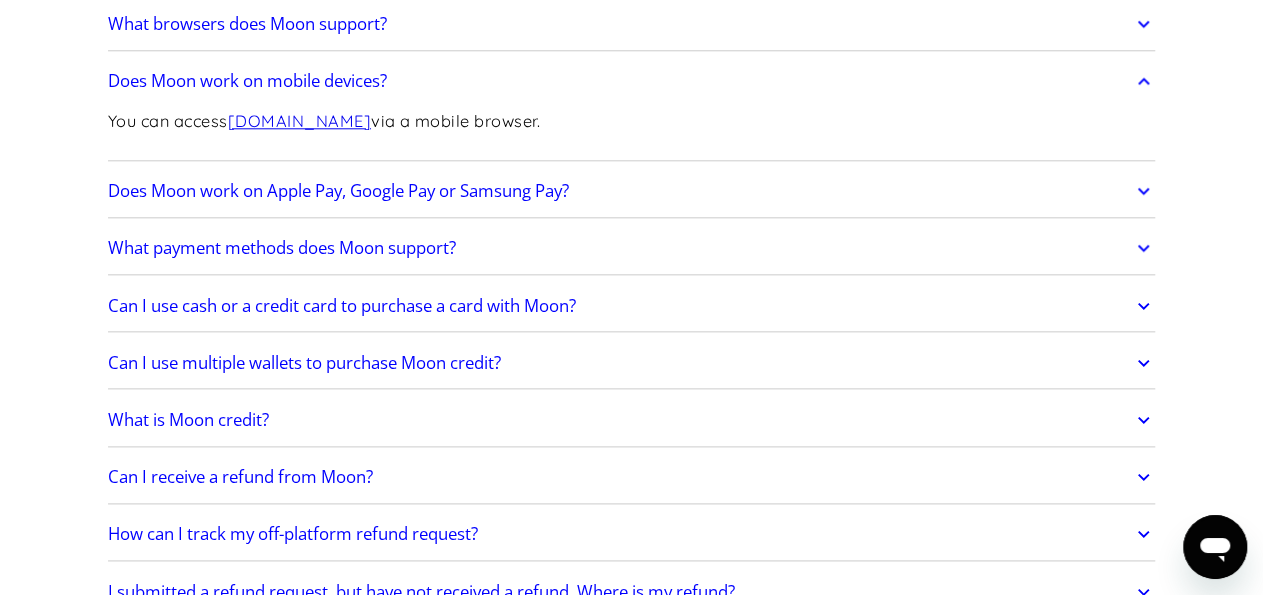 scroll, scrollTop: 1040, scrollLeft: 0, axis: vertical 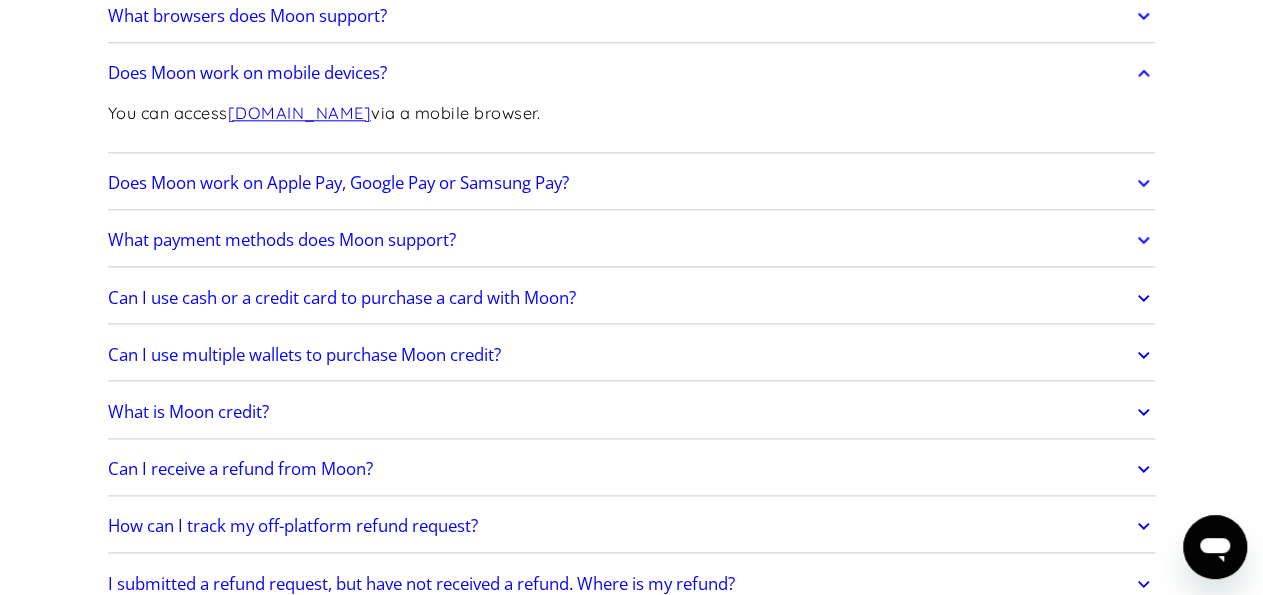 click 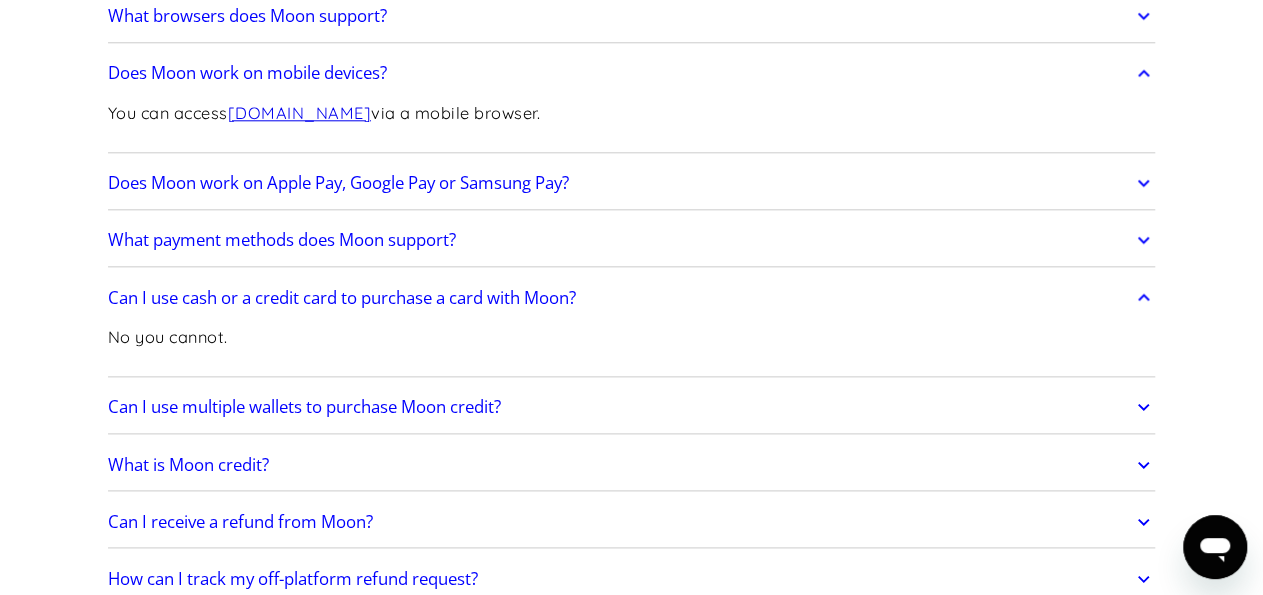 click 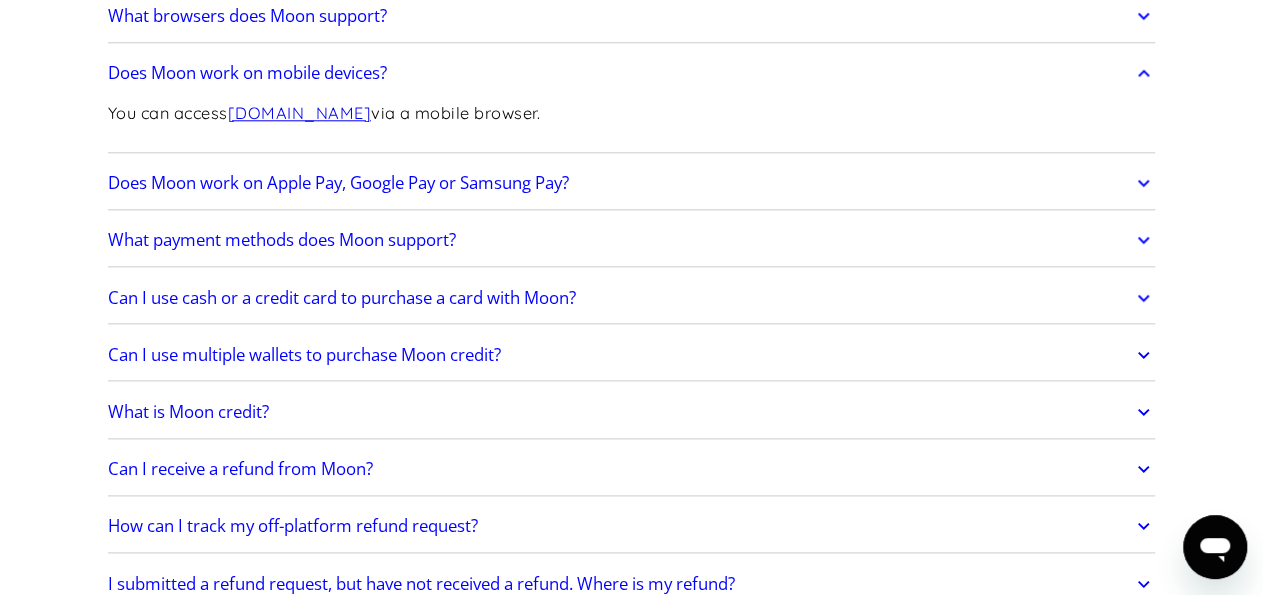 click 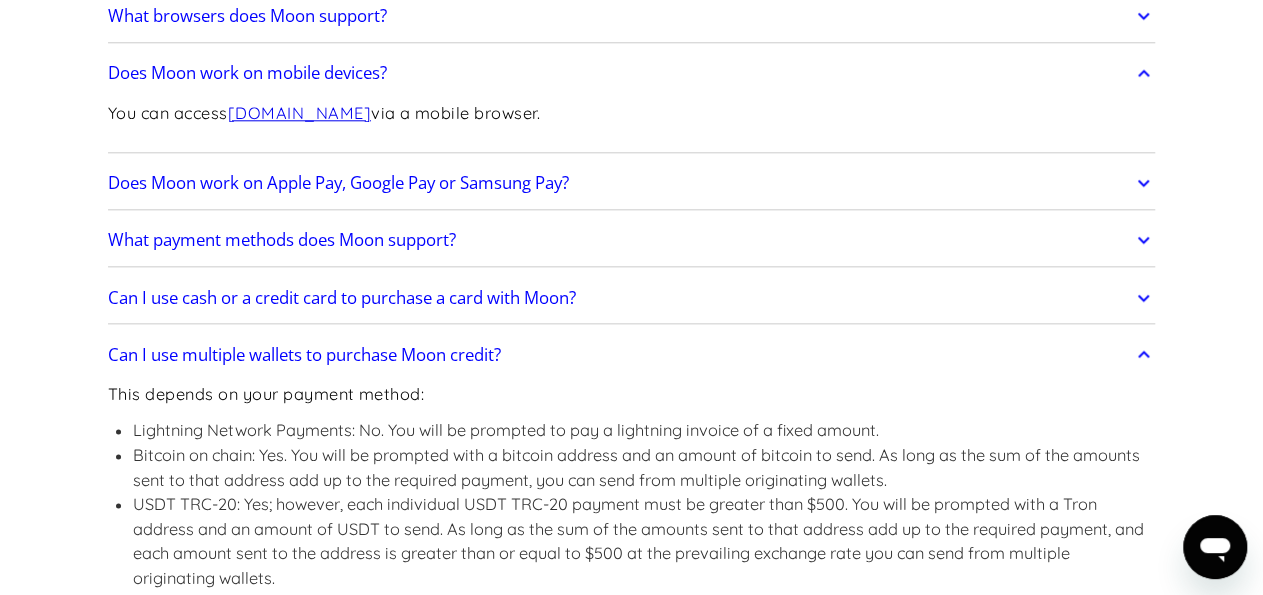click 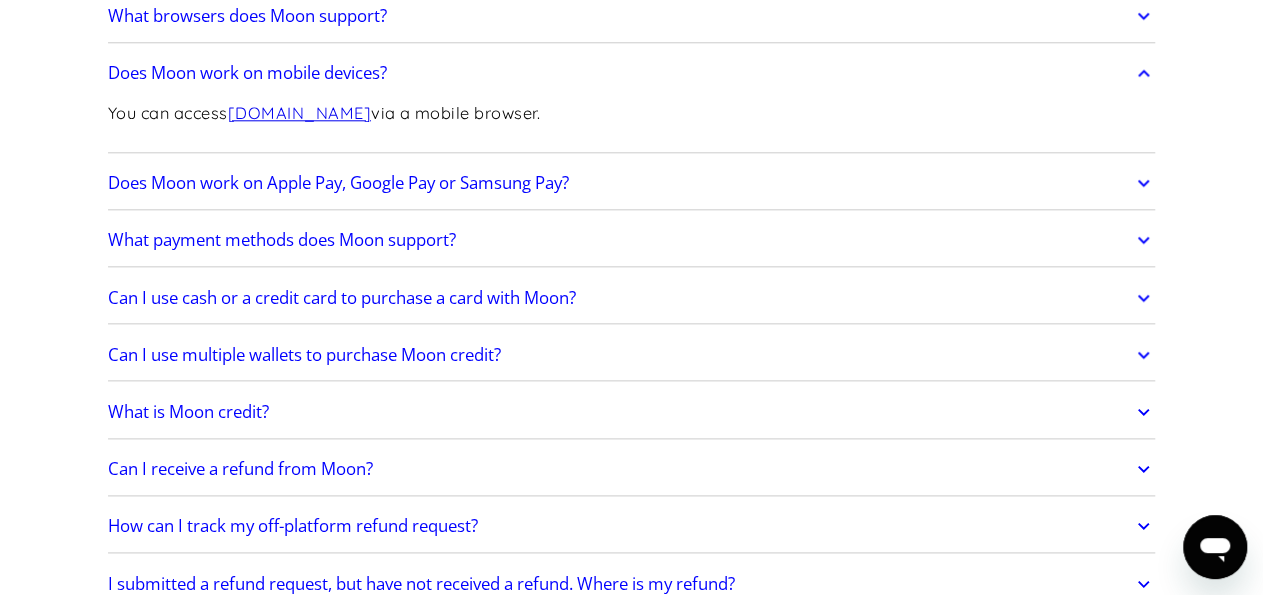 click 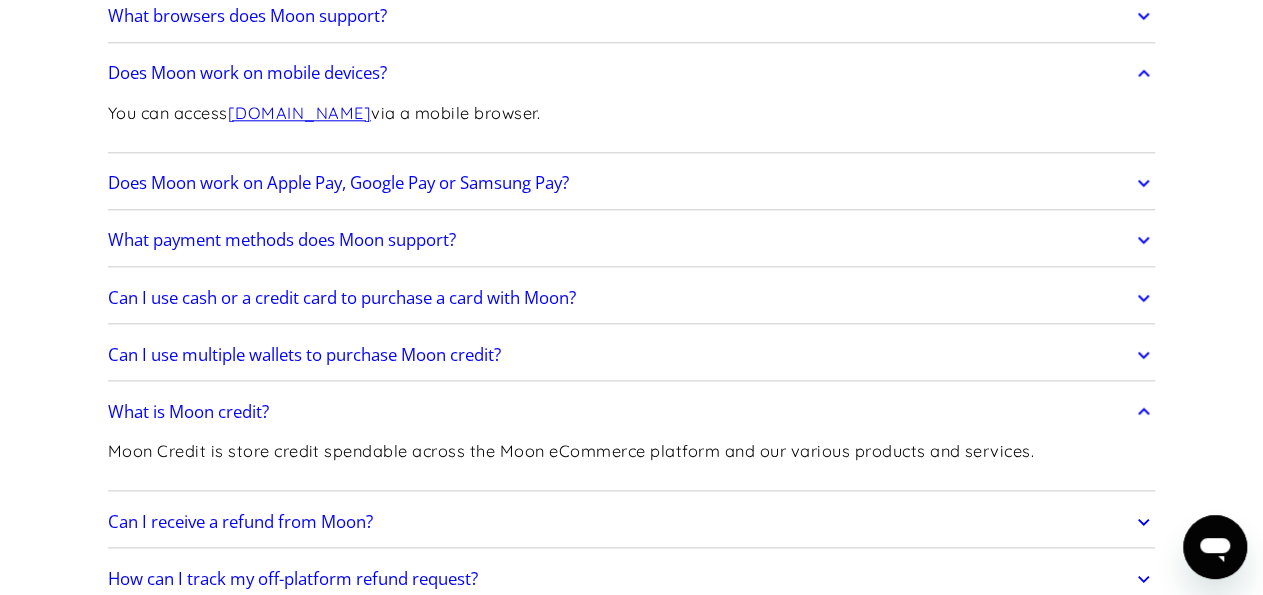 click 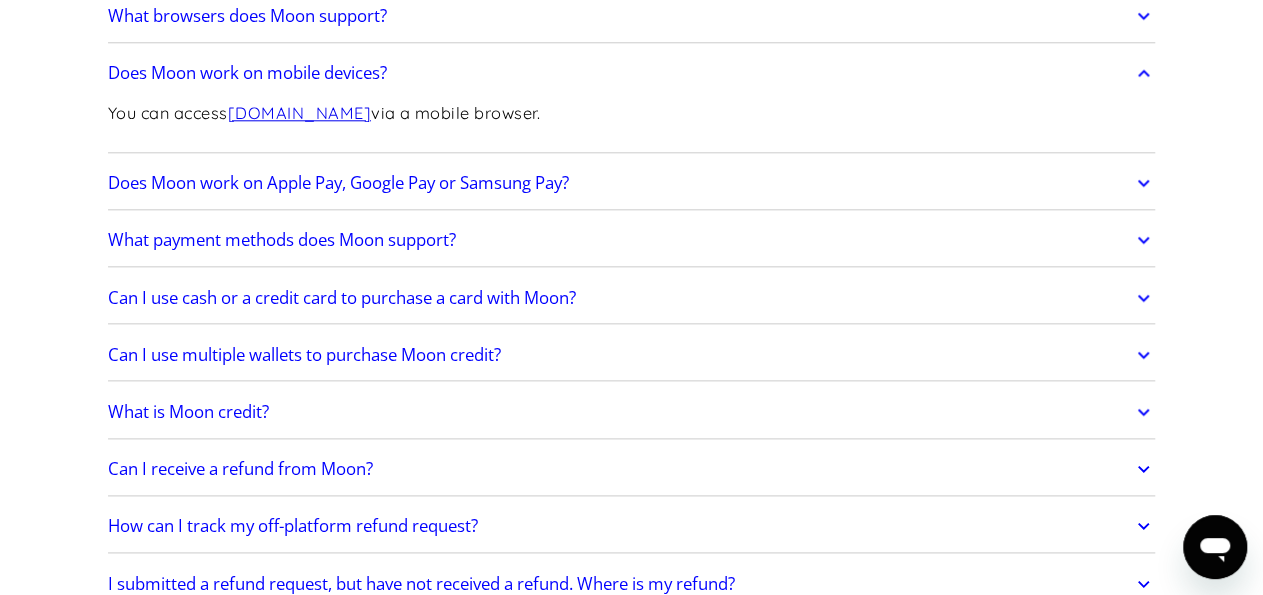 click 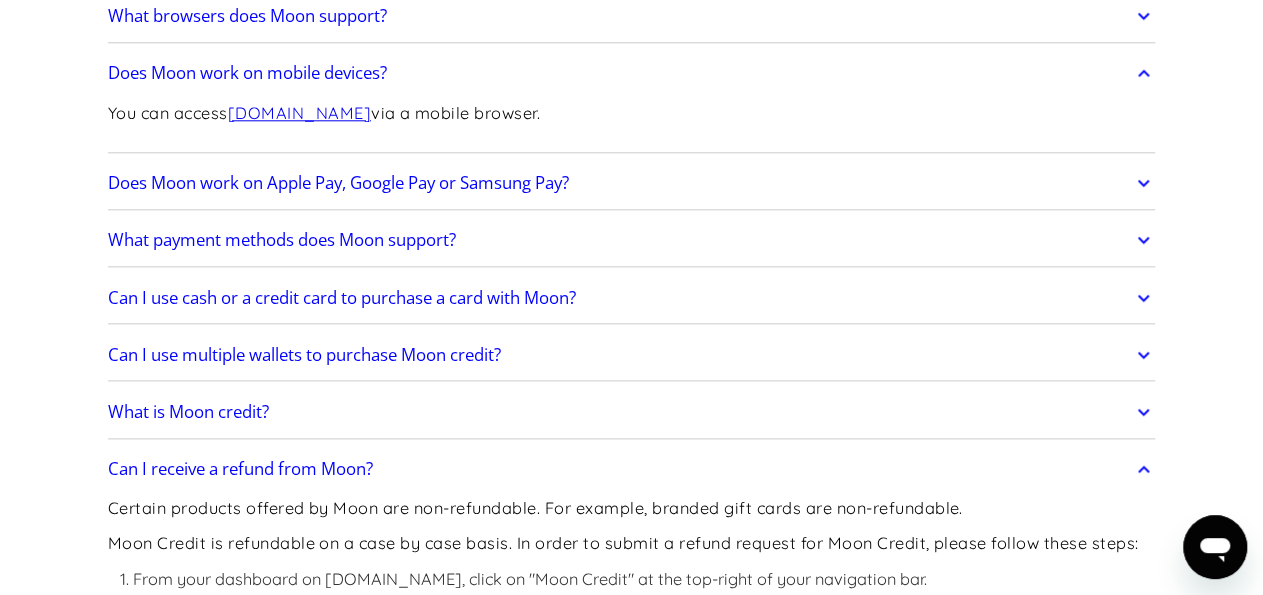 click 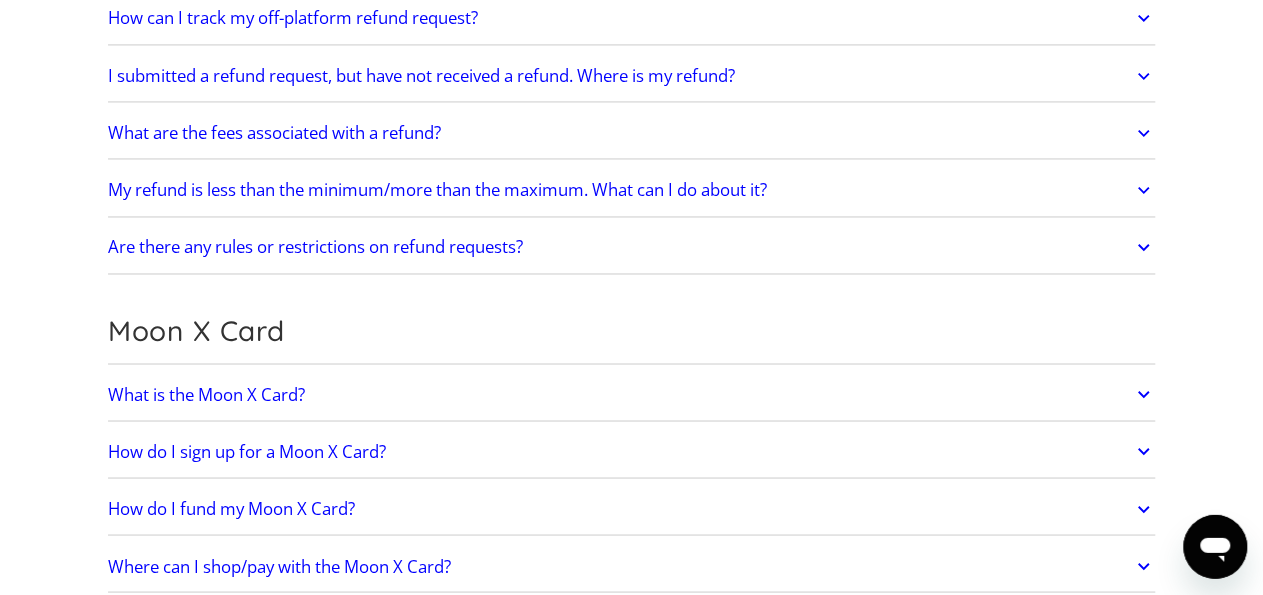 scroll, scrollTop: 1560, scrollLeft: 0, axis: vertical 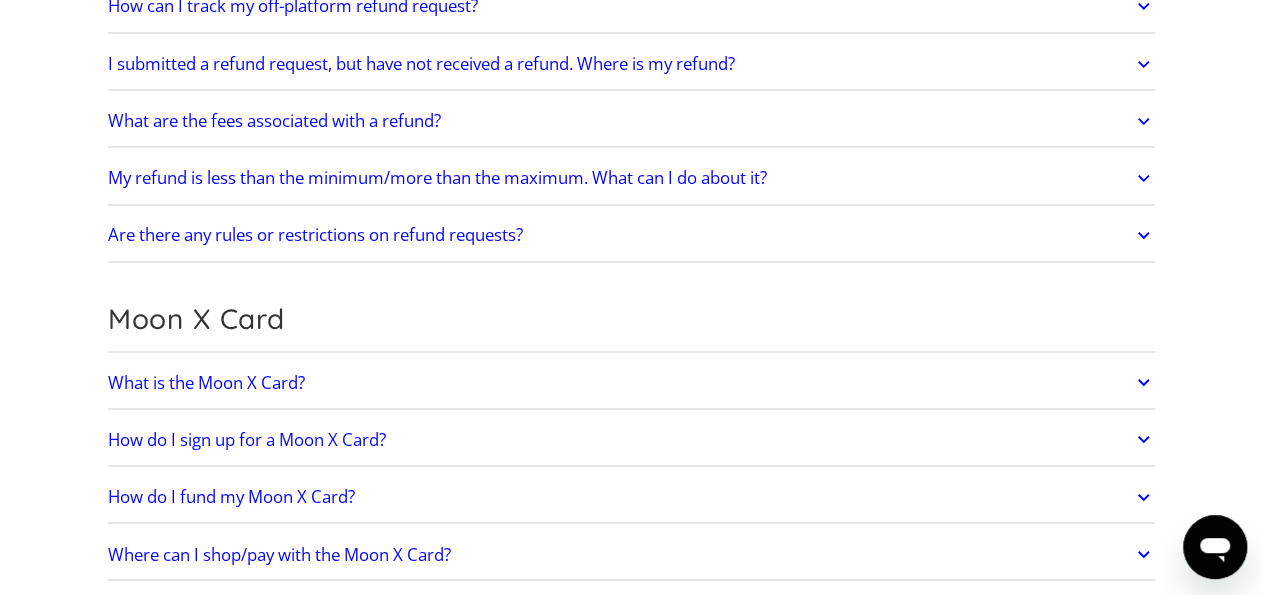 click 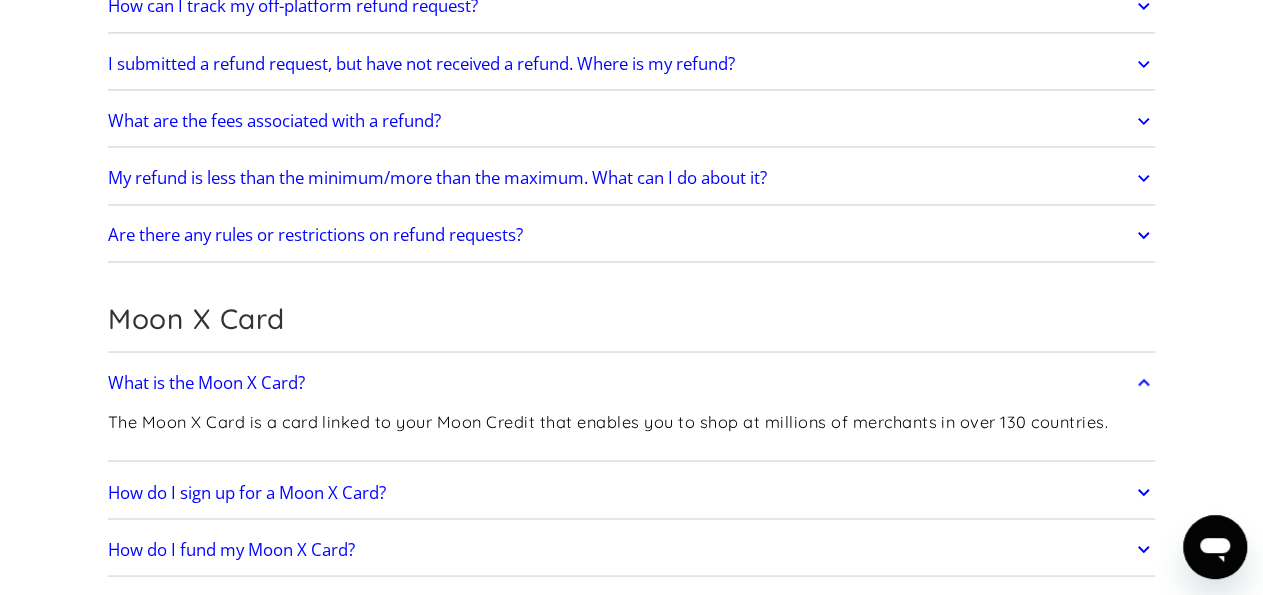 click 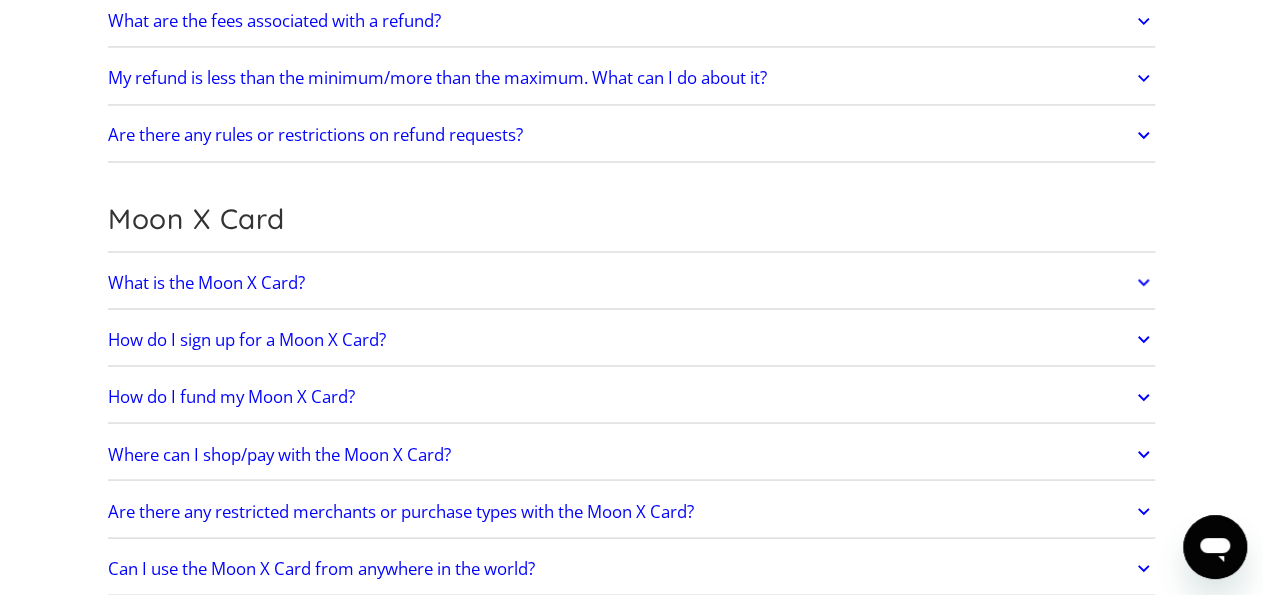 scroll, scrollTop: 1664, scrollLeft: 0, axis: vertical 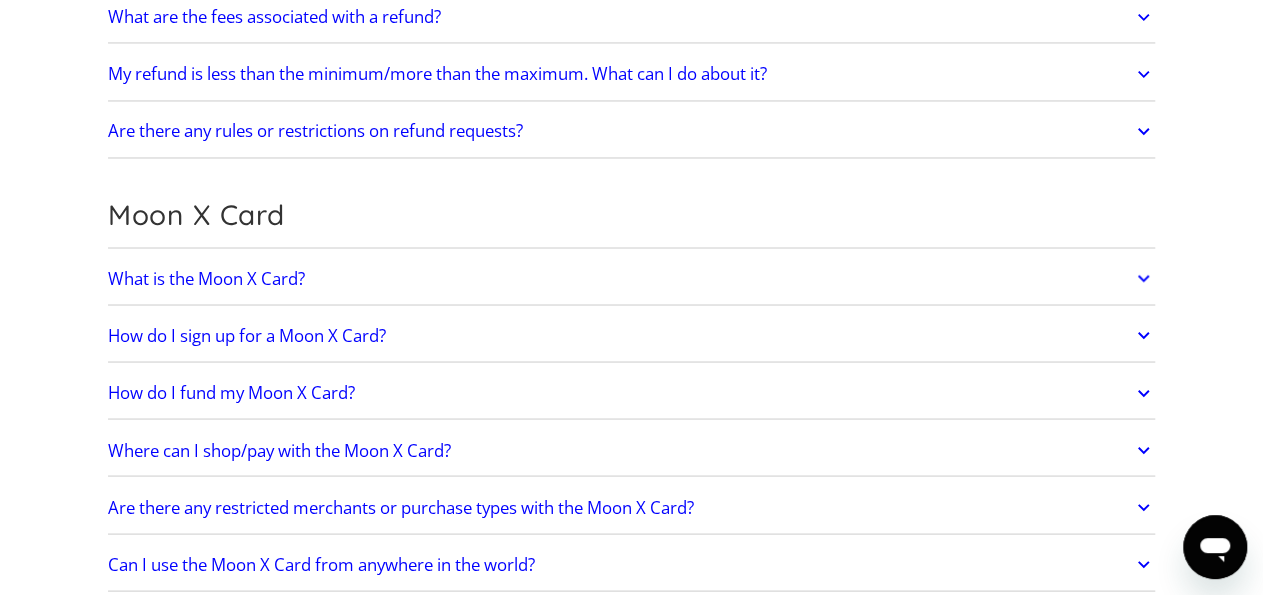 click 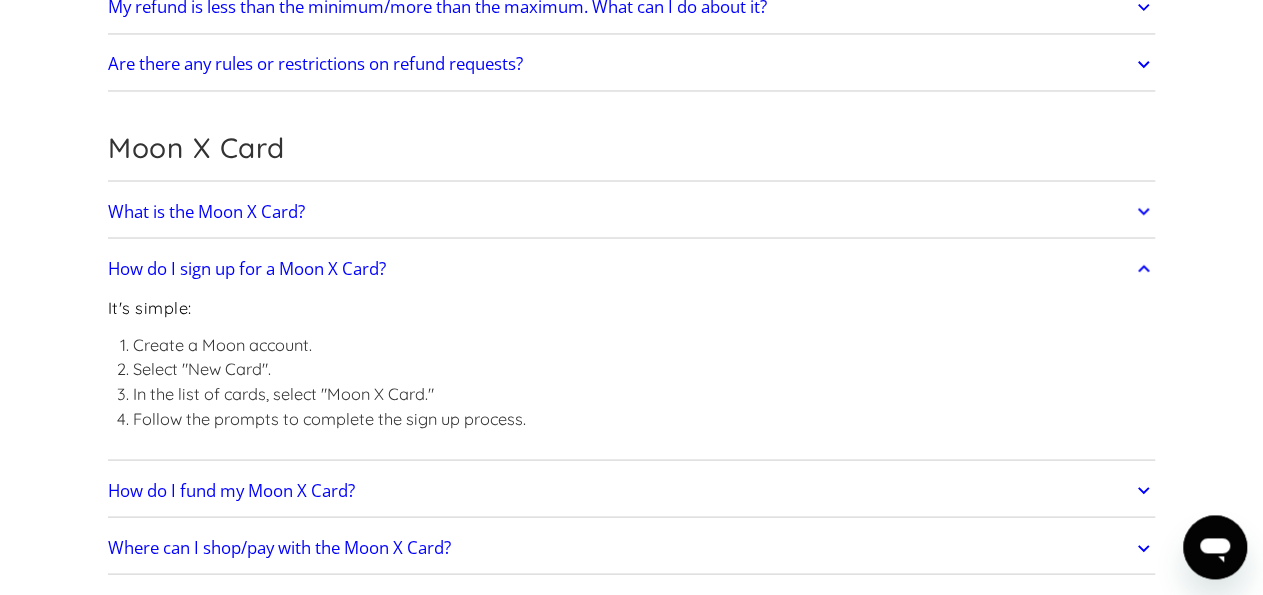 scroll, scrollTop: 1768, scrollLeft: 0, axis: vertical 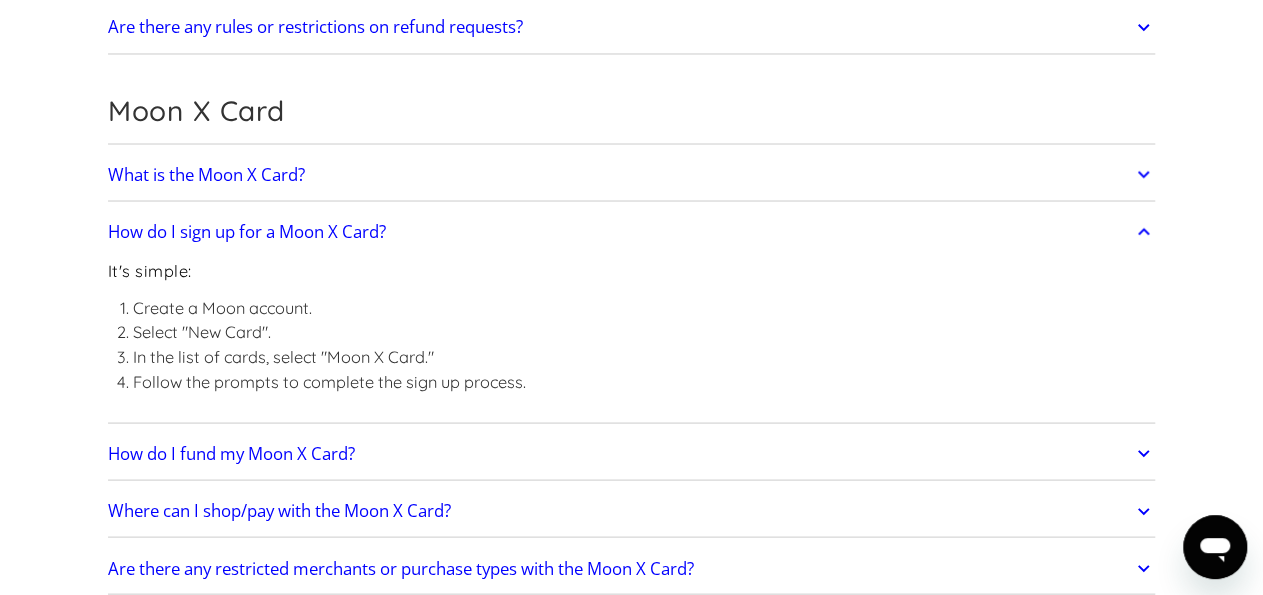 click 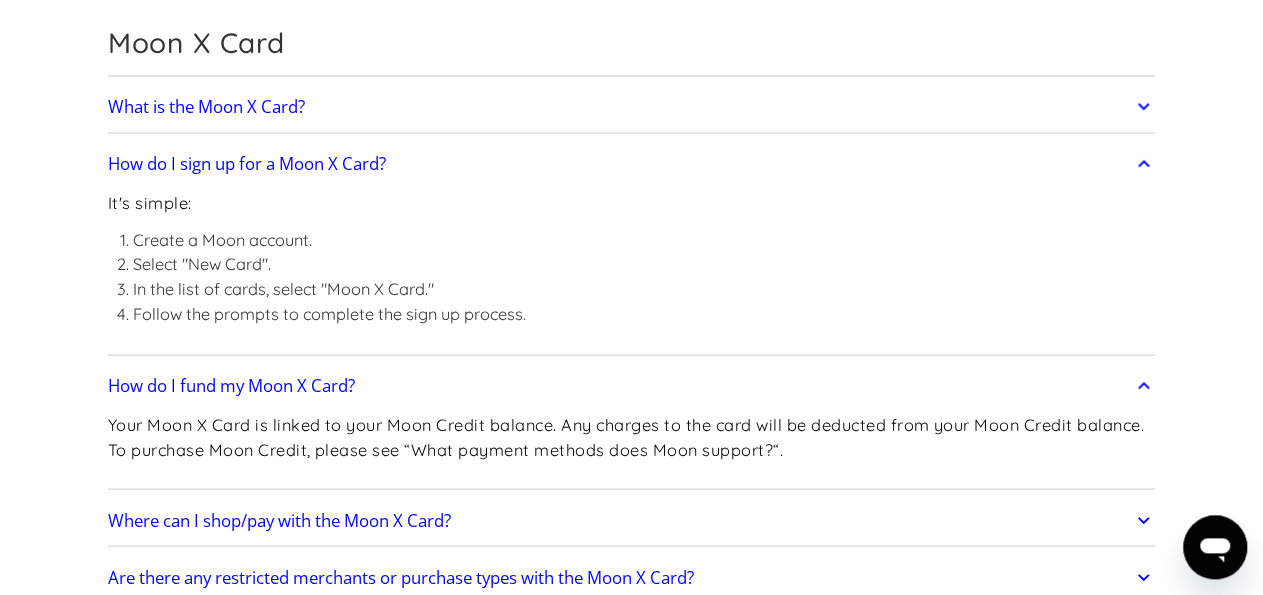 scroll, scrollTop: 1872, scrollLeft: 0, axis: vertical 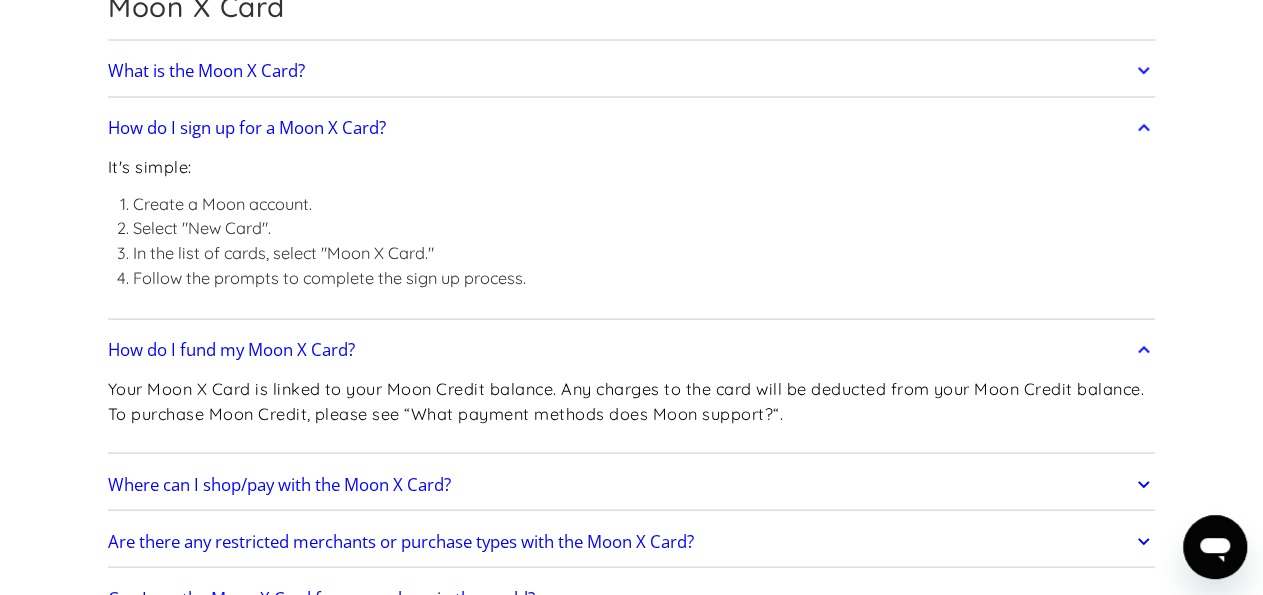 click 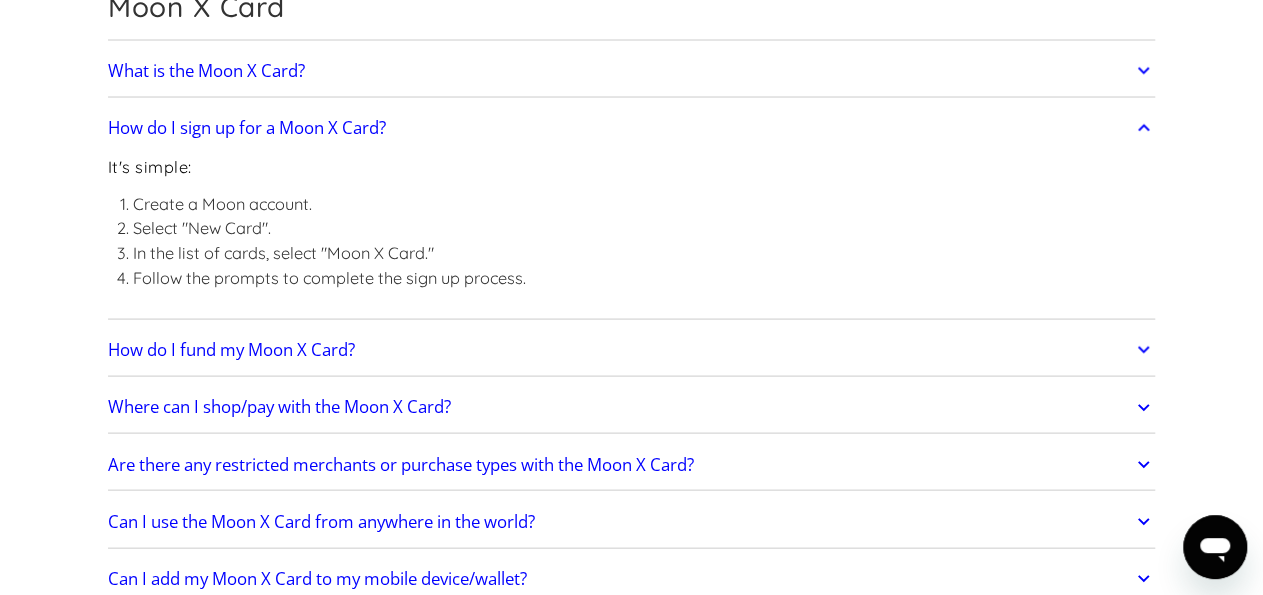click 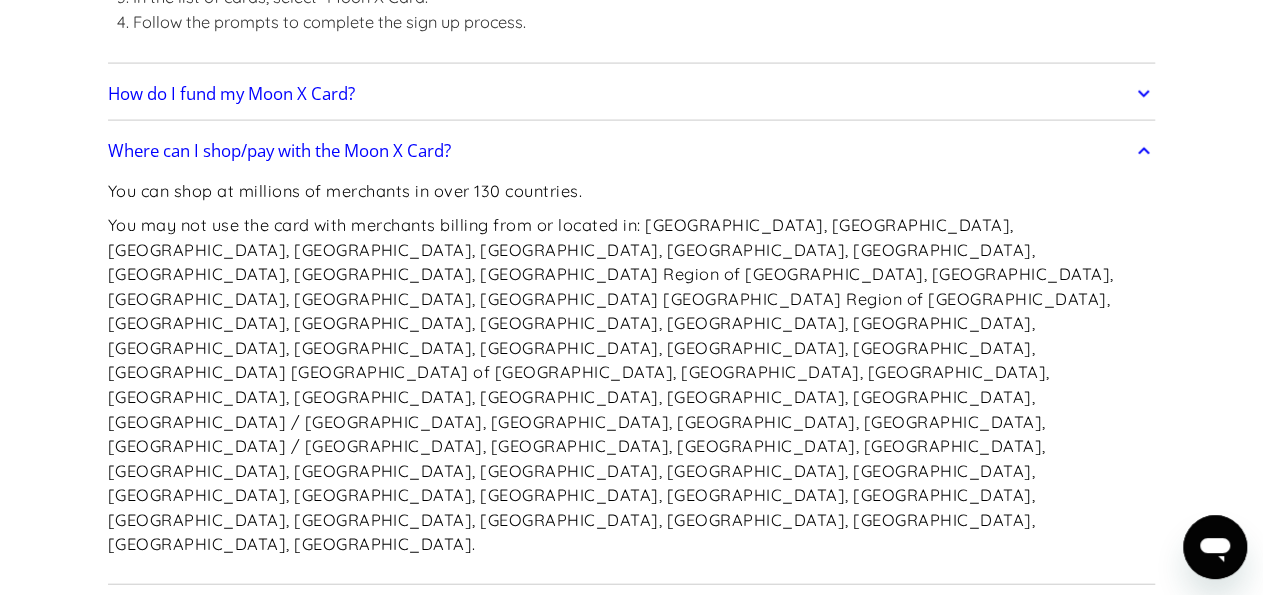 scroll, scrollTop: 2184, scrollLeft: 0, axis: vertical 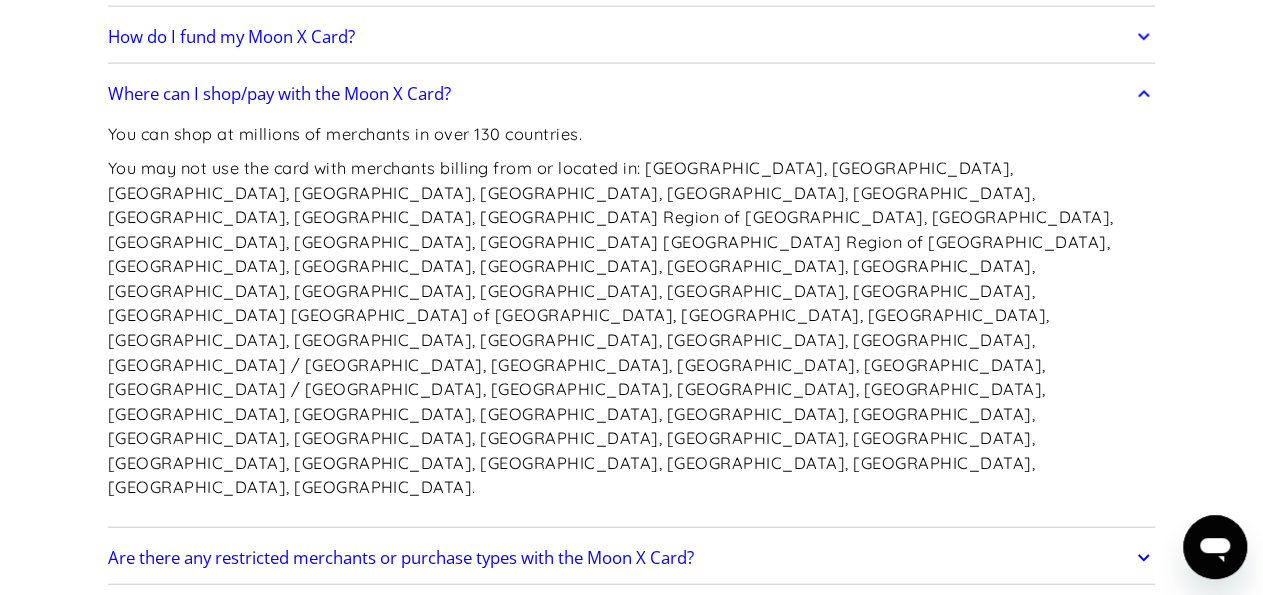 click 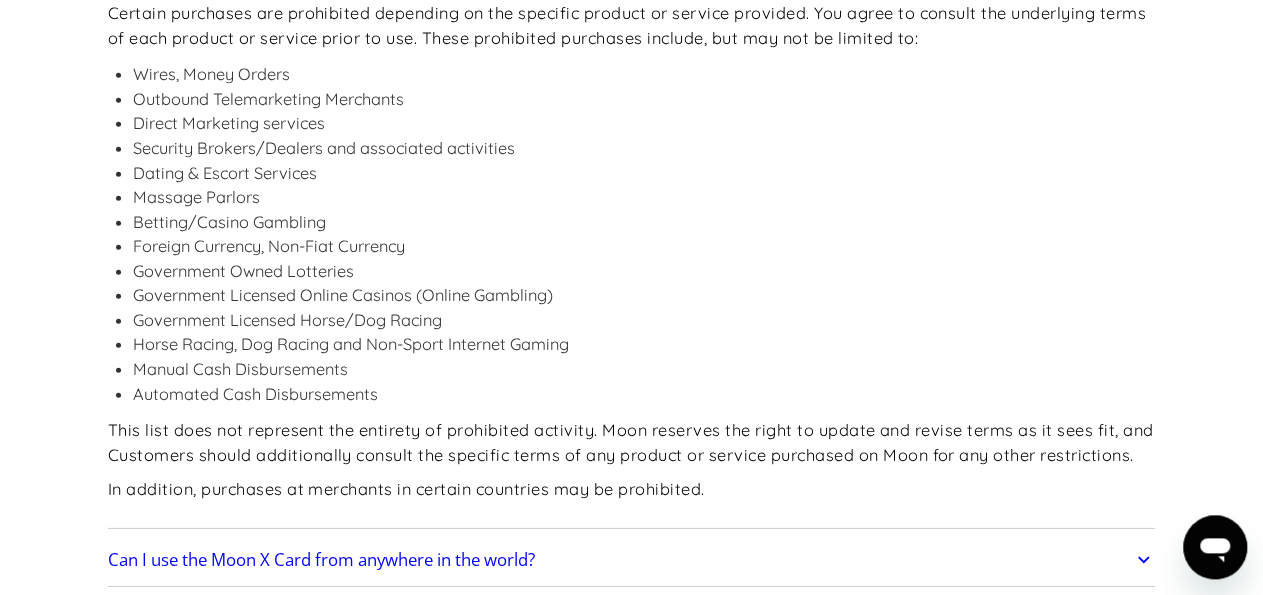 scroll, scrollTop: 2808, scrollLeft: 0, axis: vertical 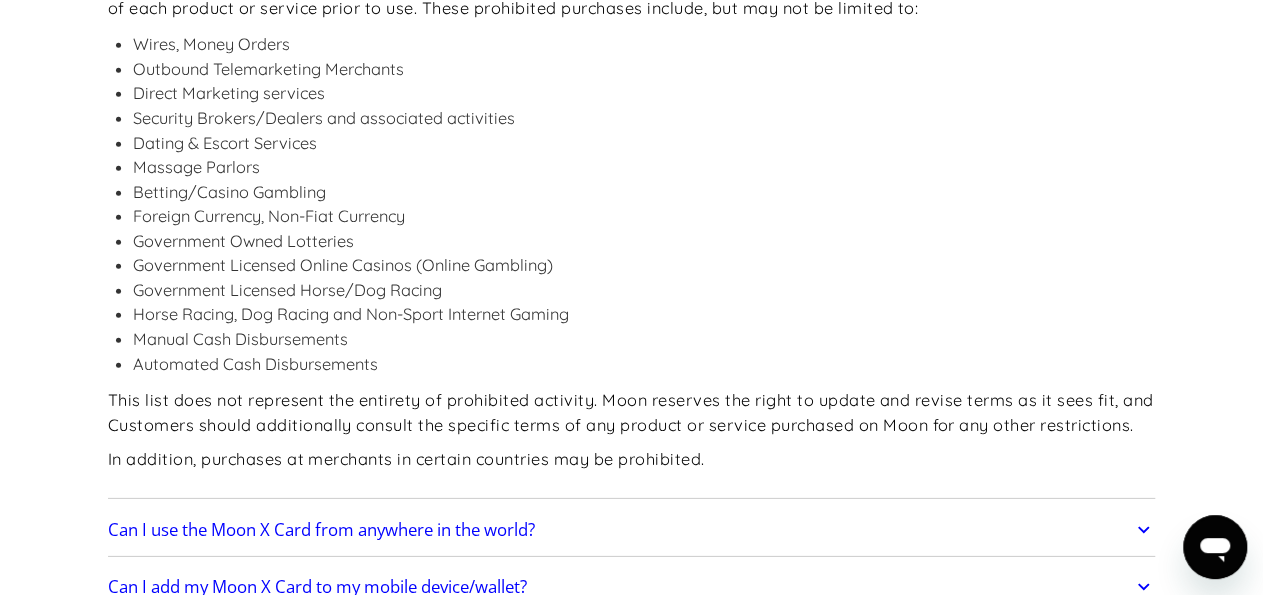 click 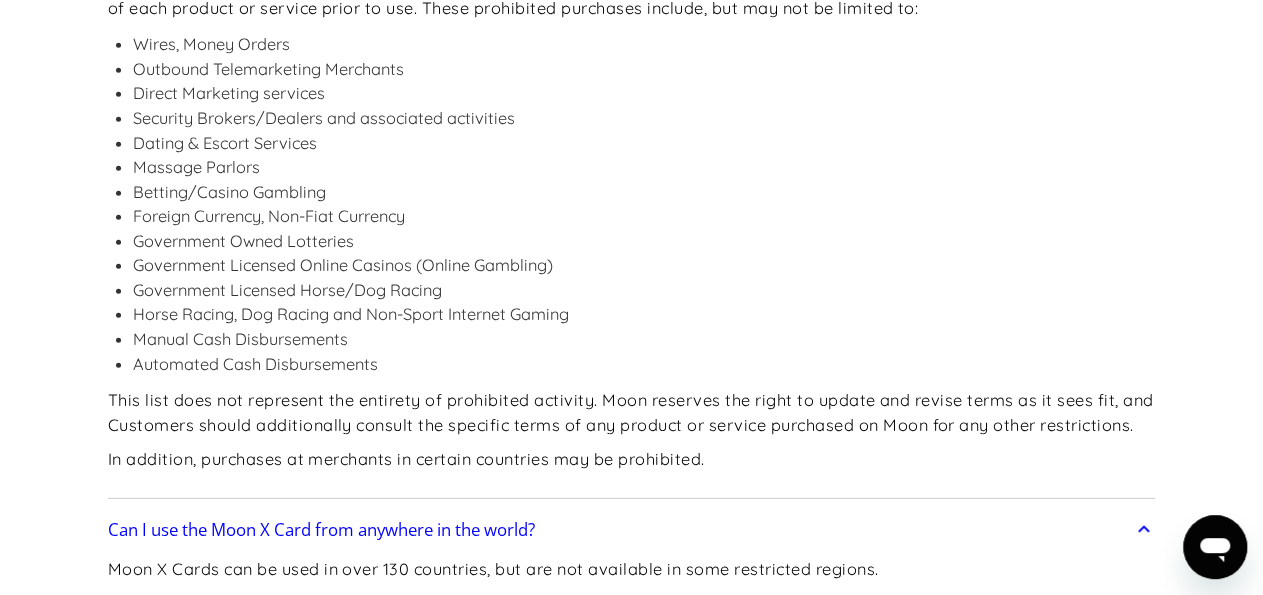 click 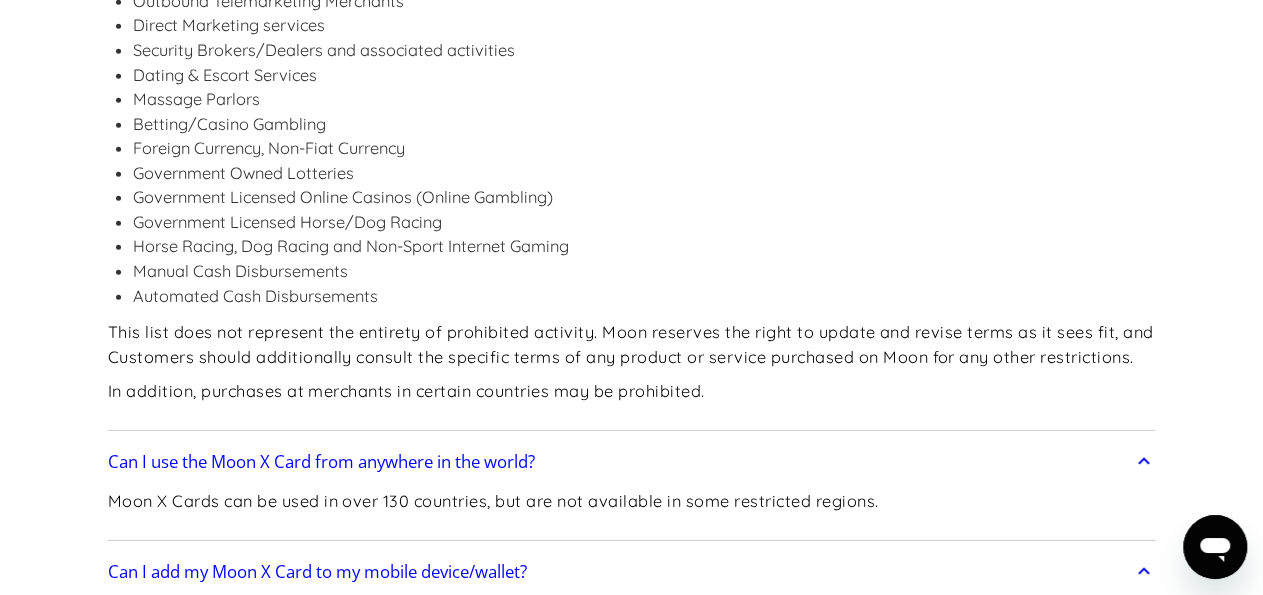 scroll, scrollTop: 2912, scrollLeft: 0, axis: vertical 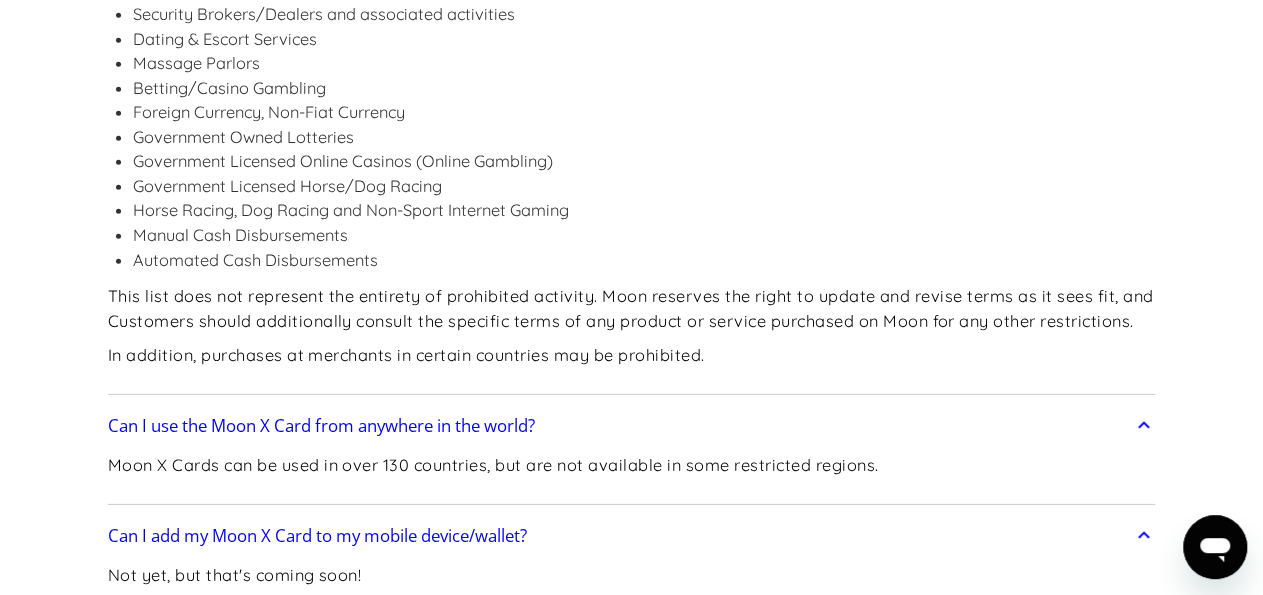 click 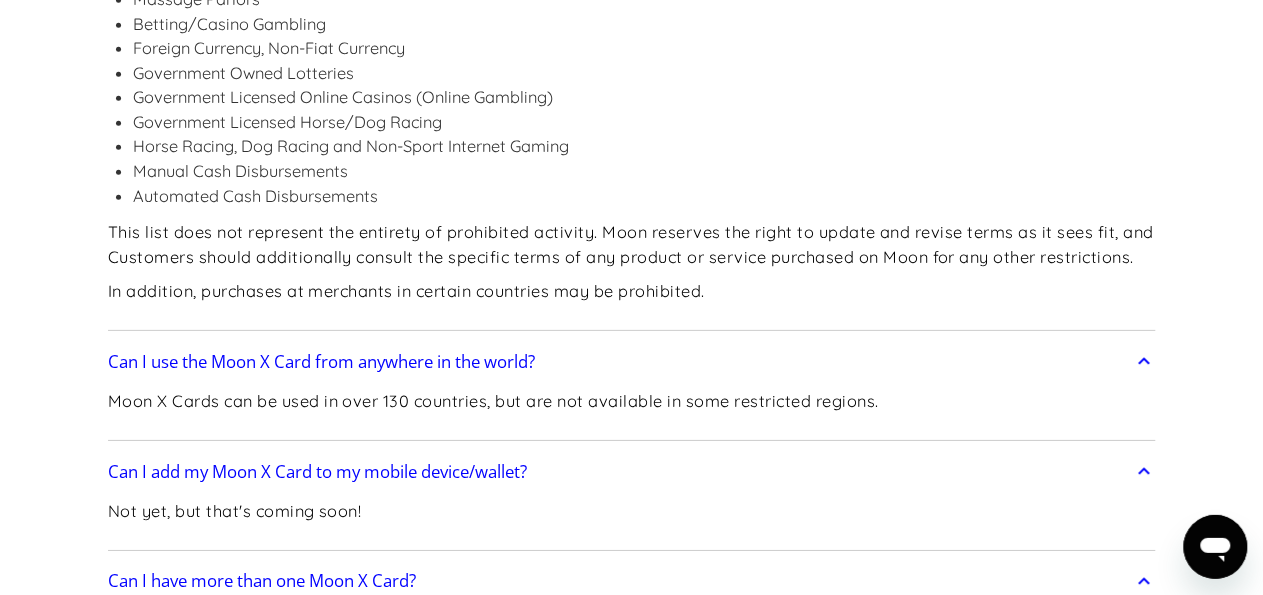 scroll, scrollTop: 3016, scrollLeft: 0, axis: vertical 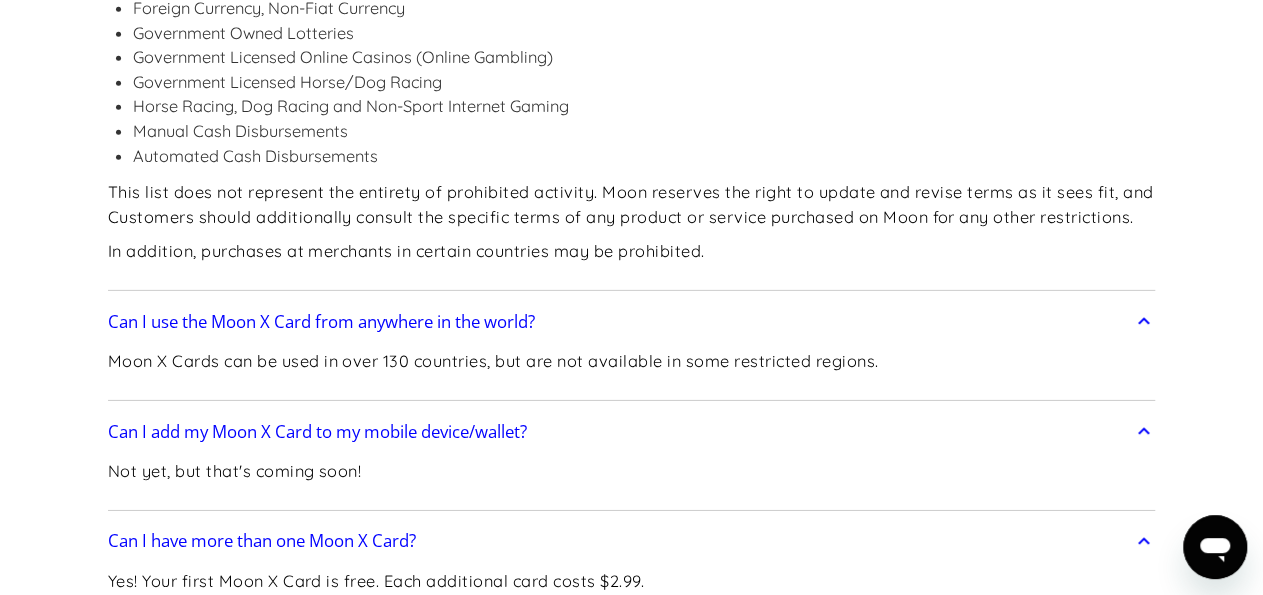 click 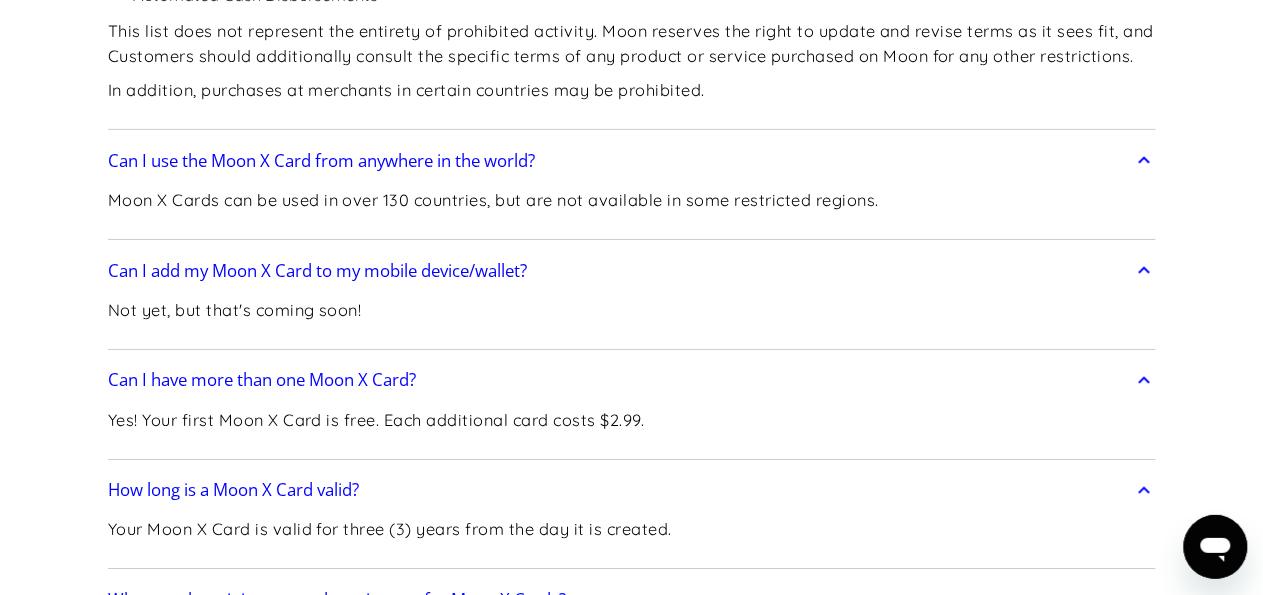 scroll, scrollTop: 3224, scrollLeft: 0, axis: vertical 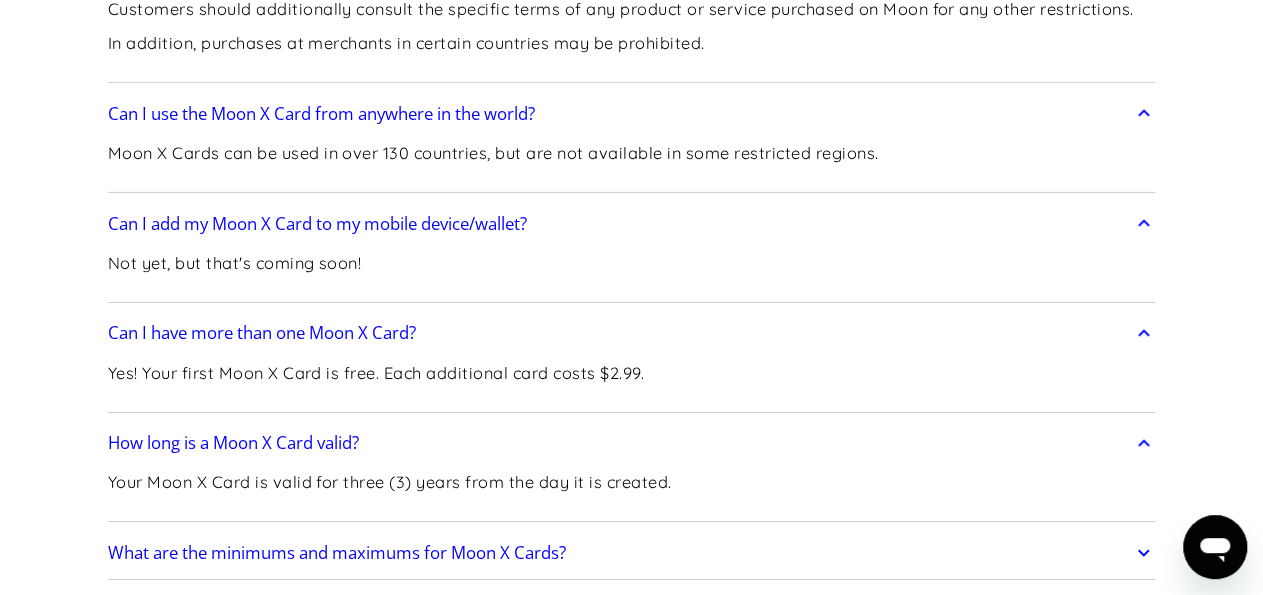 click 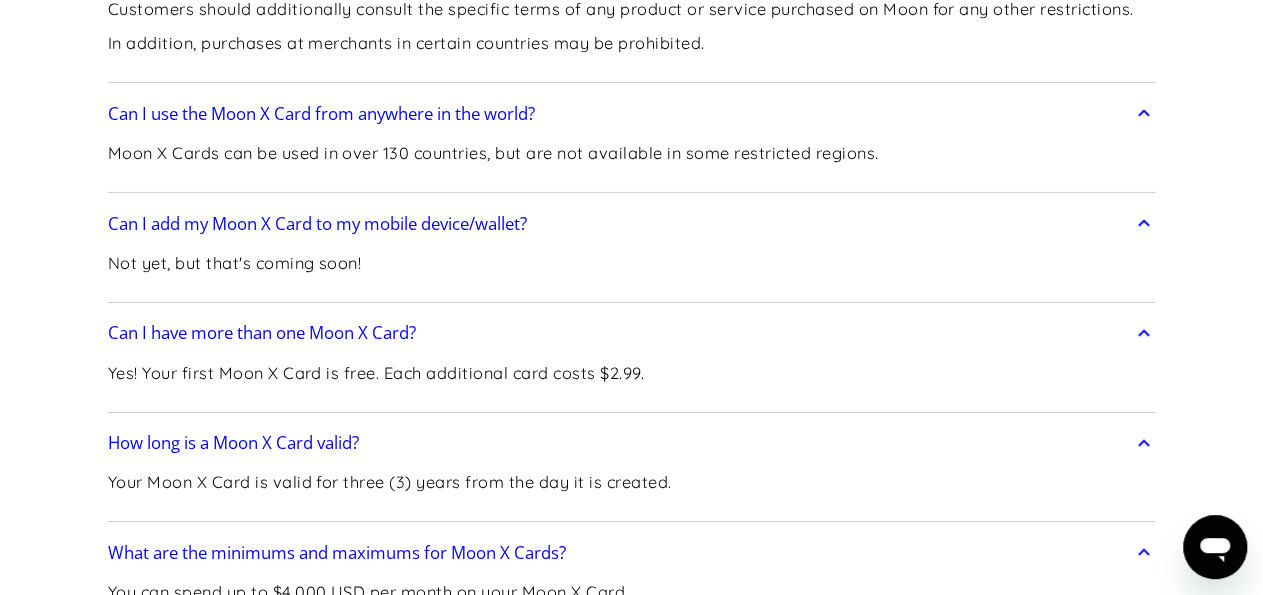 click 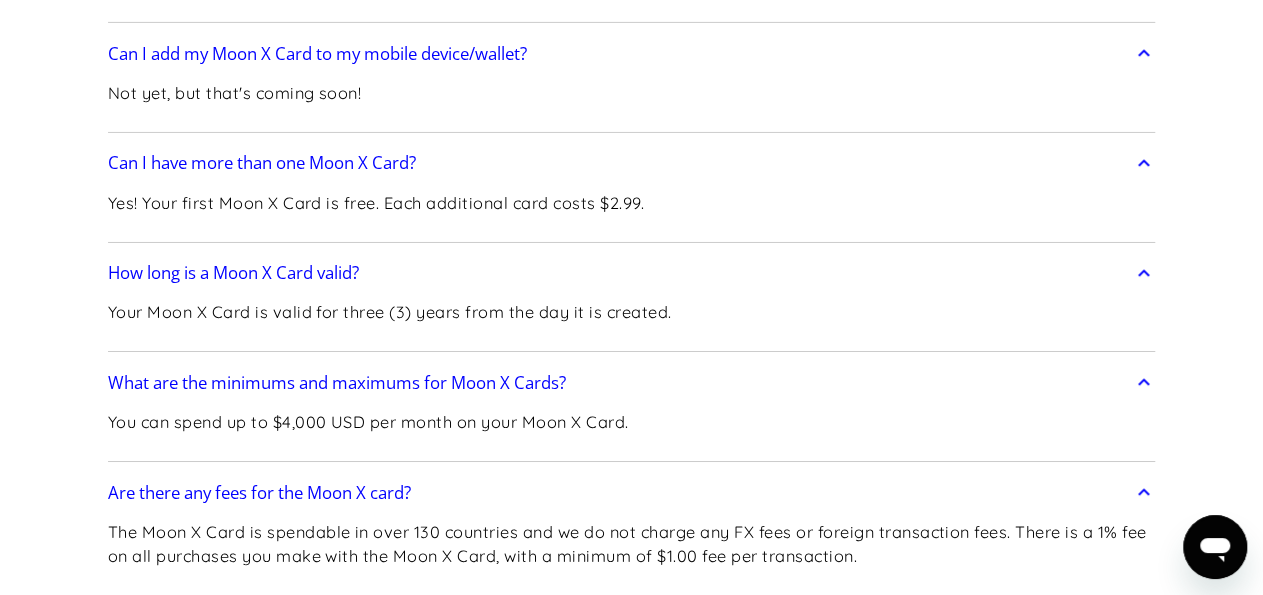 scroll, scrollTop: 3432, scrollLeft: 0, axis: vertical 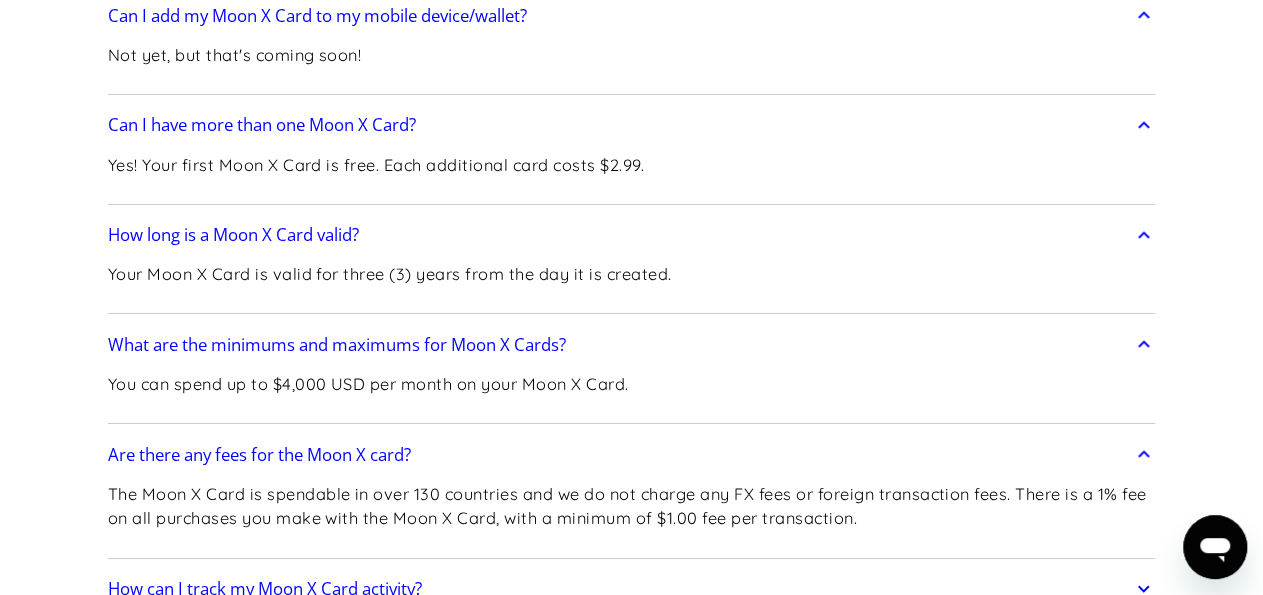 click 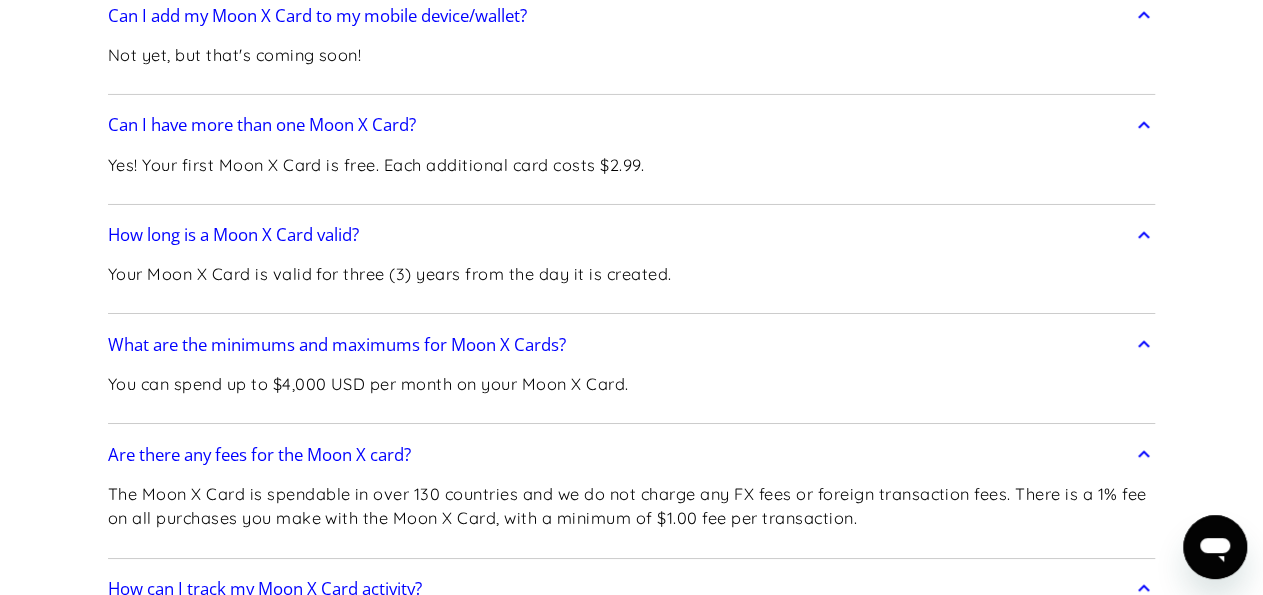 scroll, scrollTop: 3536, scrollLeft: 0, axis: vertical 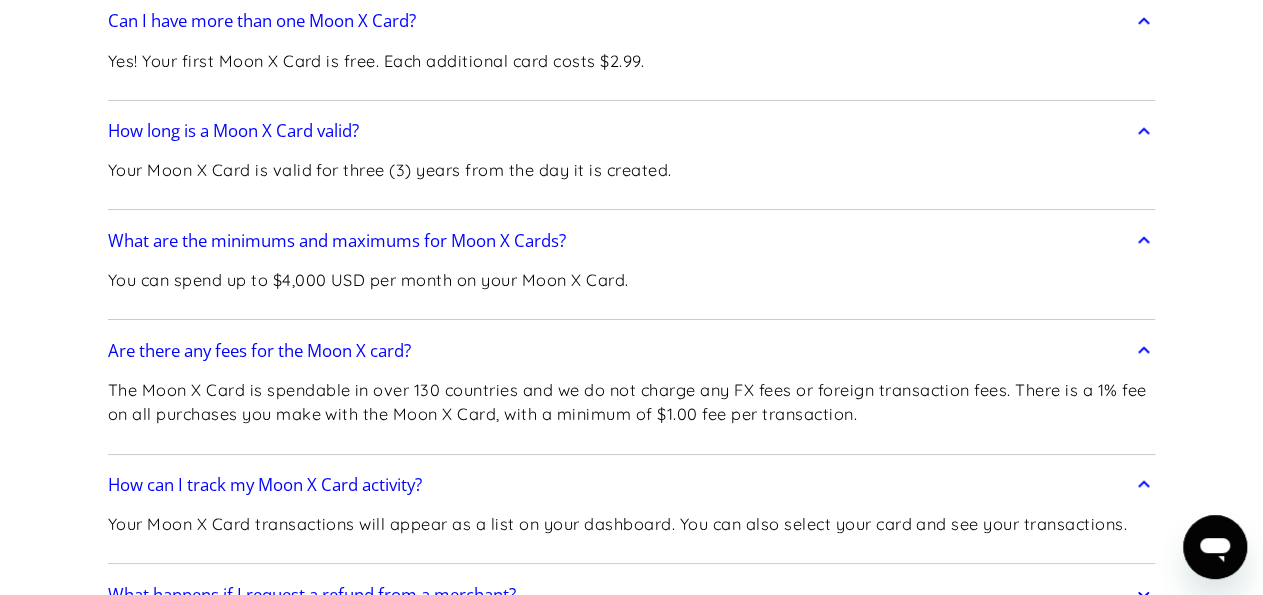 click 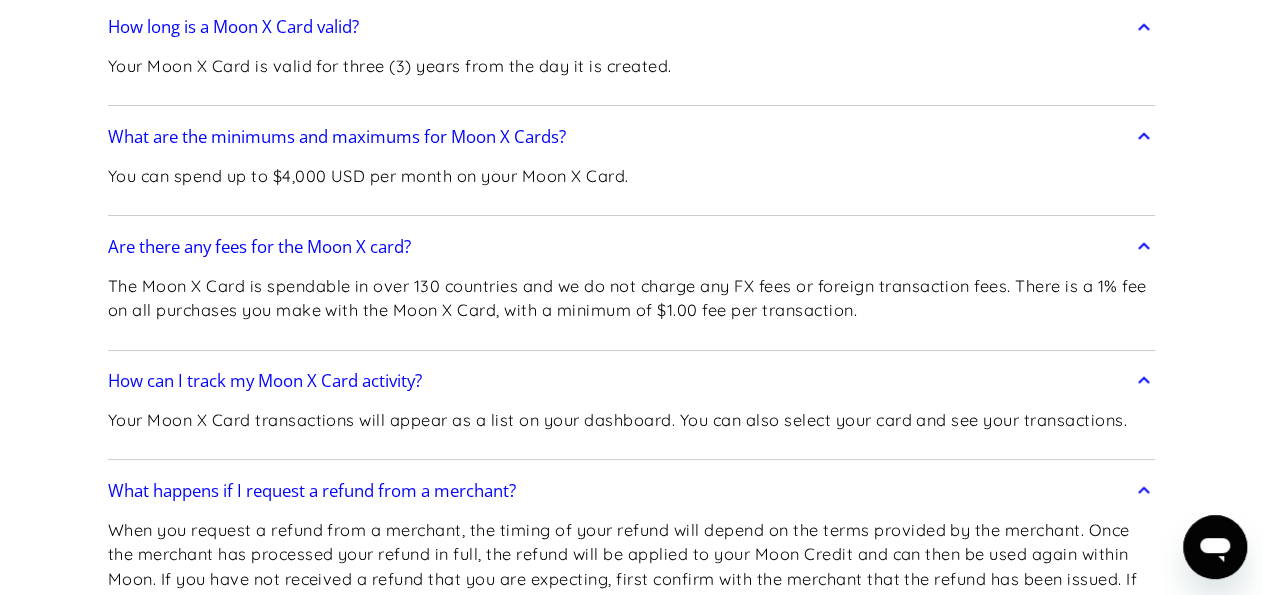 scroll, scrollTop: 3744, scrollLeft: 0, axis: vertical 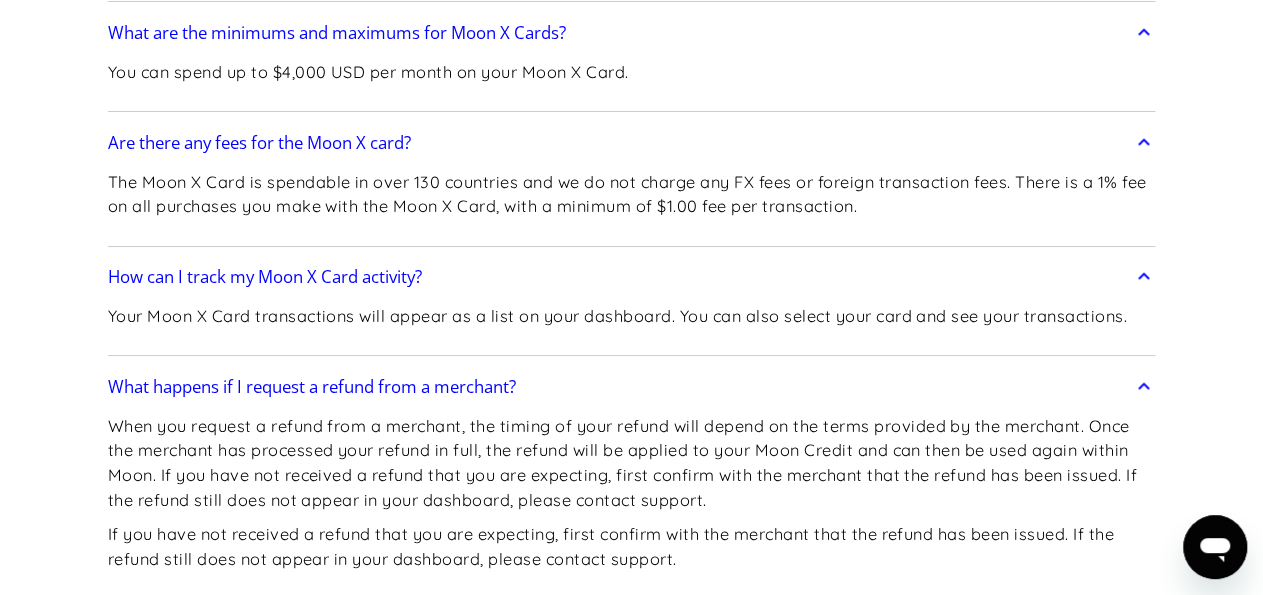 click 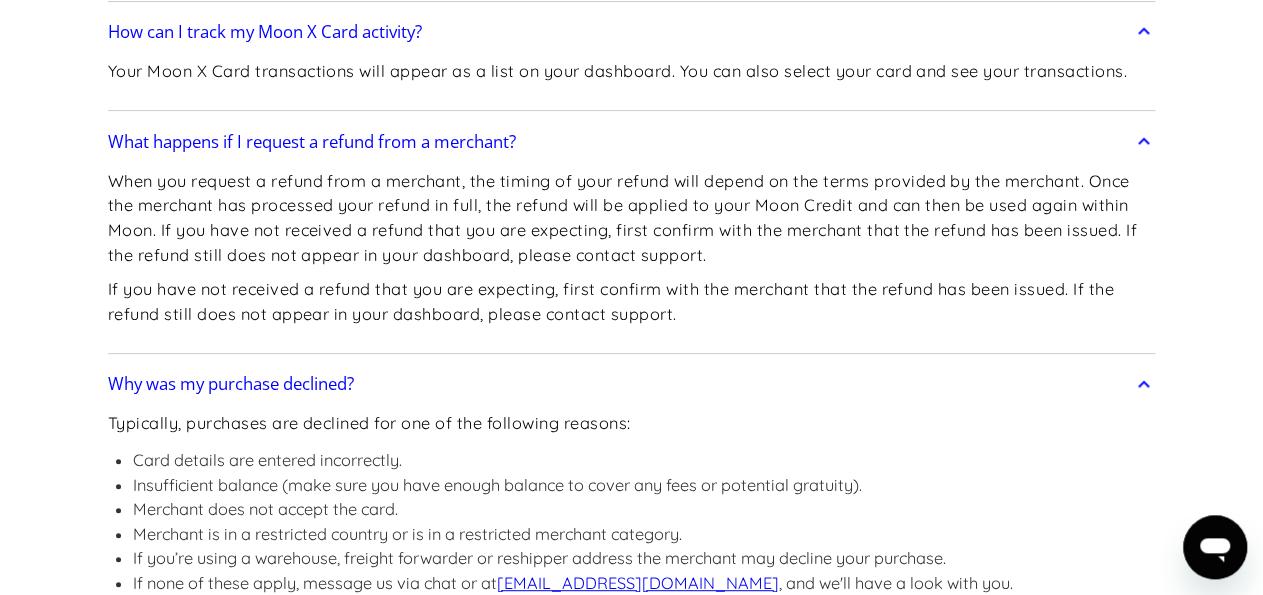 scroll, scrollTop: 4056, scrollLeft: 0, axis: vertical 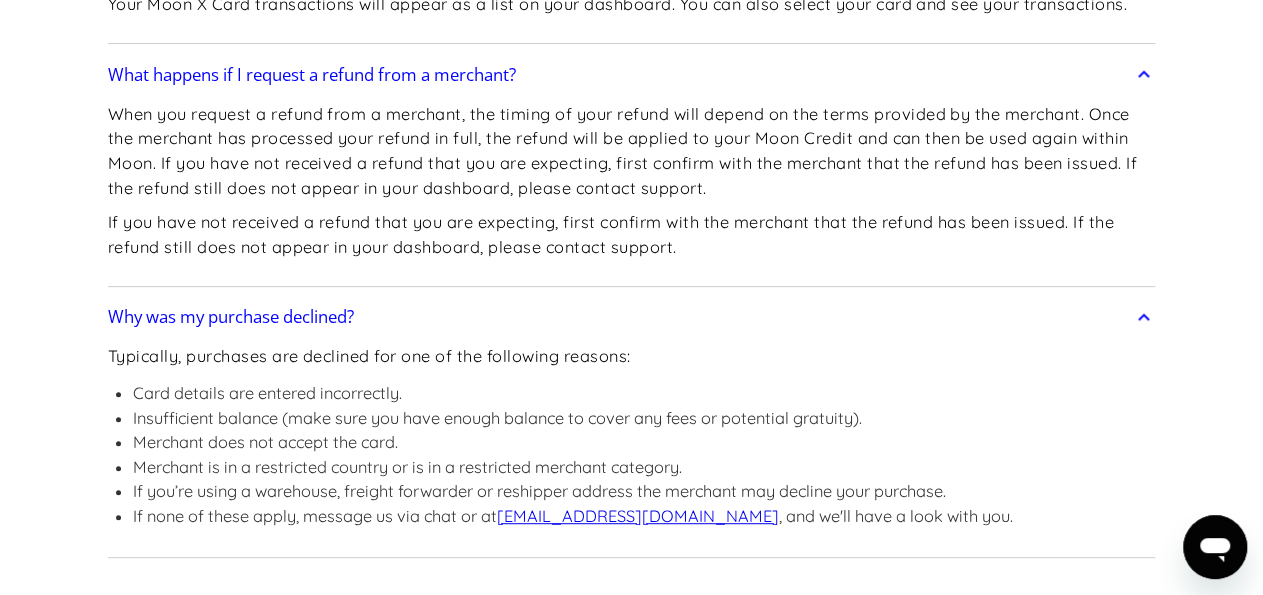 click 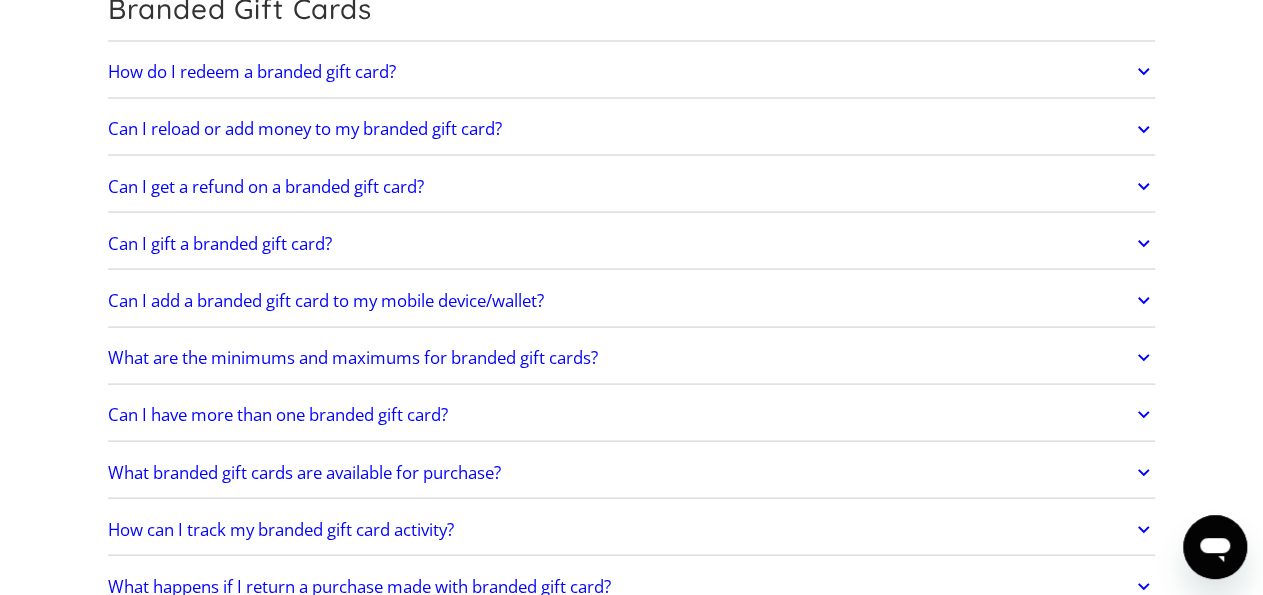 scroll, scrollTop: 5824, scrollLeft: 0, axis: vertical 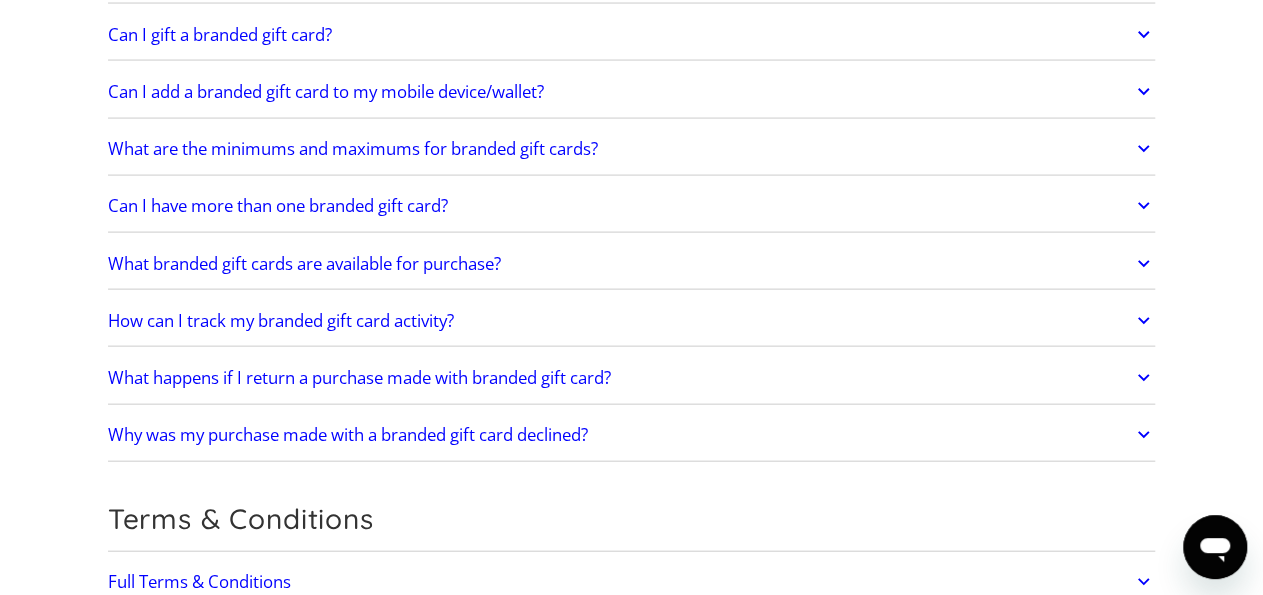 click on "How old do I have to be to use Moon?" at bounding box center (632, 639) 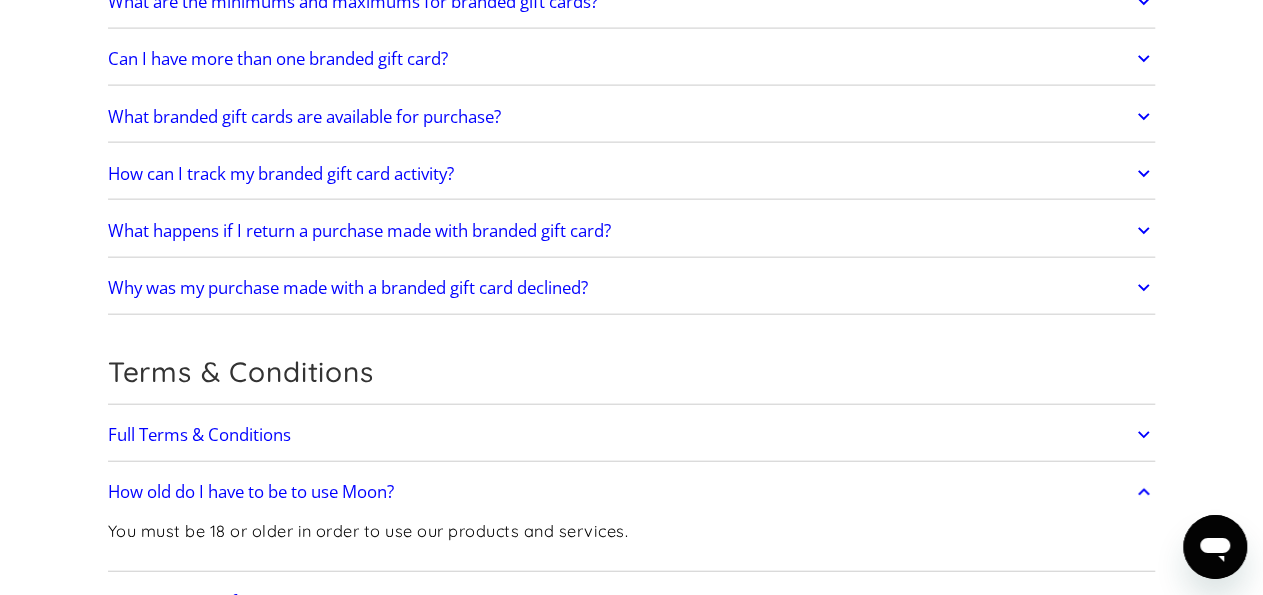 scroll, scrollTop: 6032, scrollLeft: 0, axis: vertical 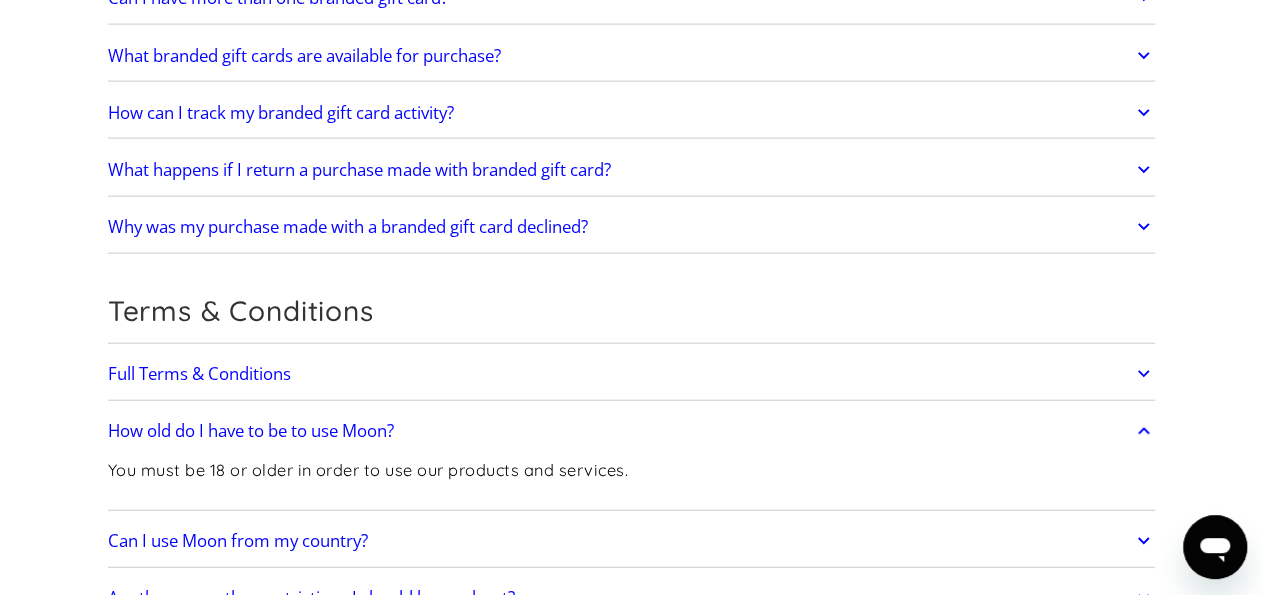 click 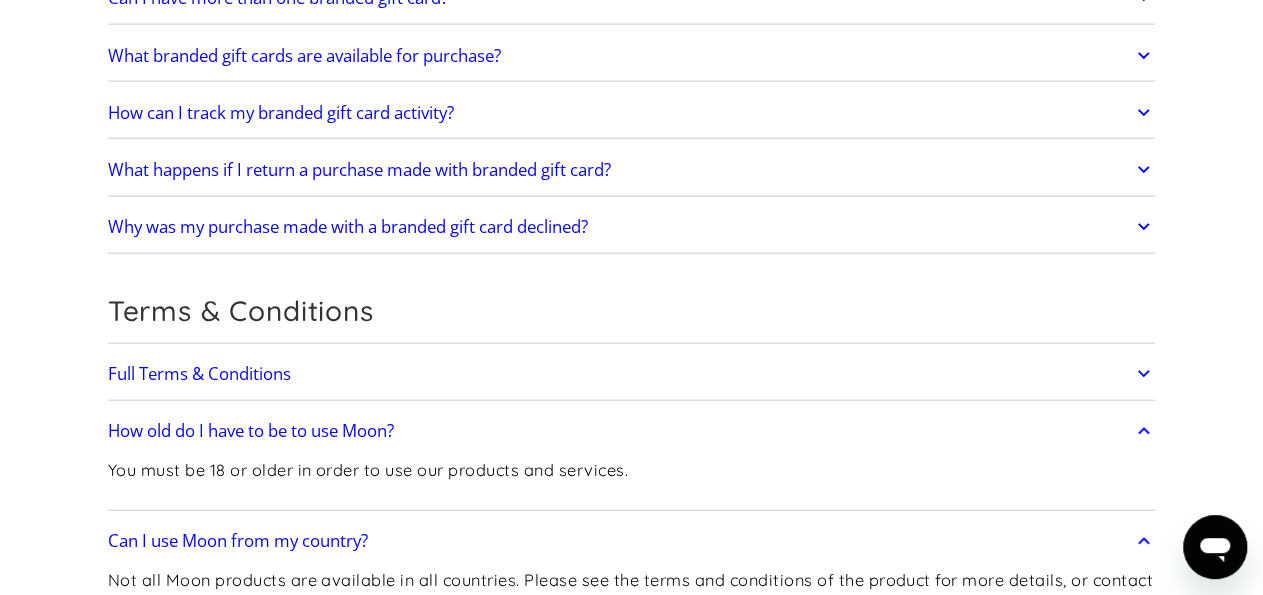 click 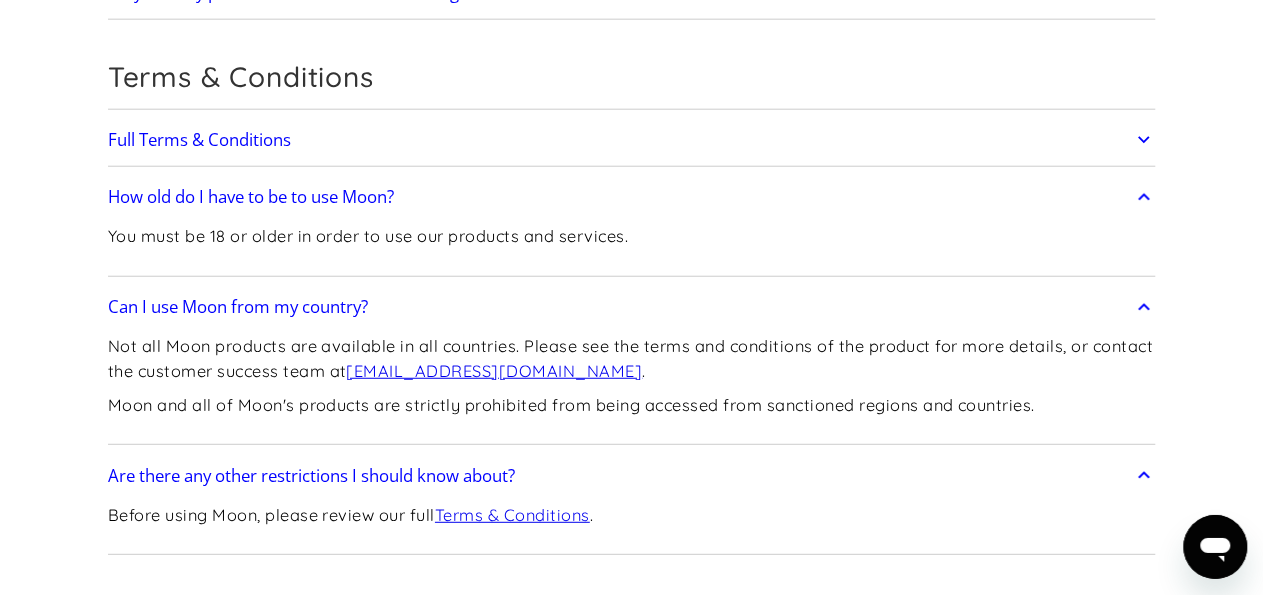 scroll, scrollTop: 5720, scrollLeft: 0, axis: vertical 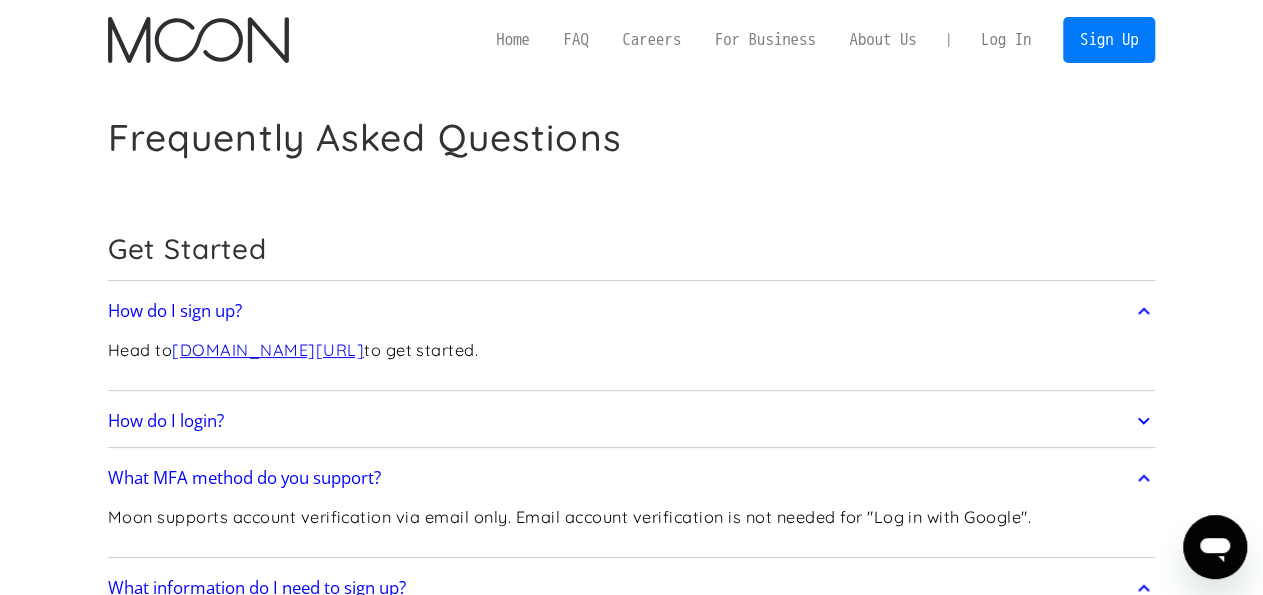 click on "paywithmoon.com/signup" at bounding box center [268, 350] 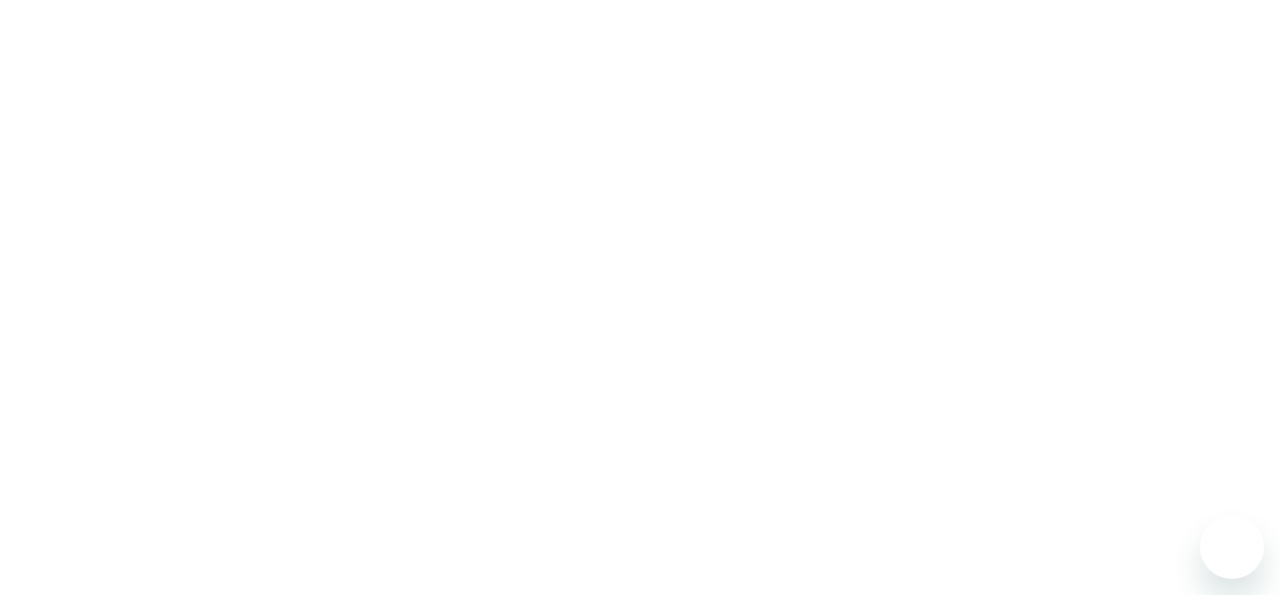 scroll, scrollTop: 0, scrollLeft: 0, axis: both 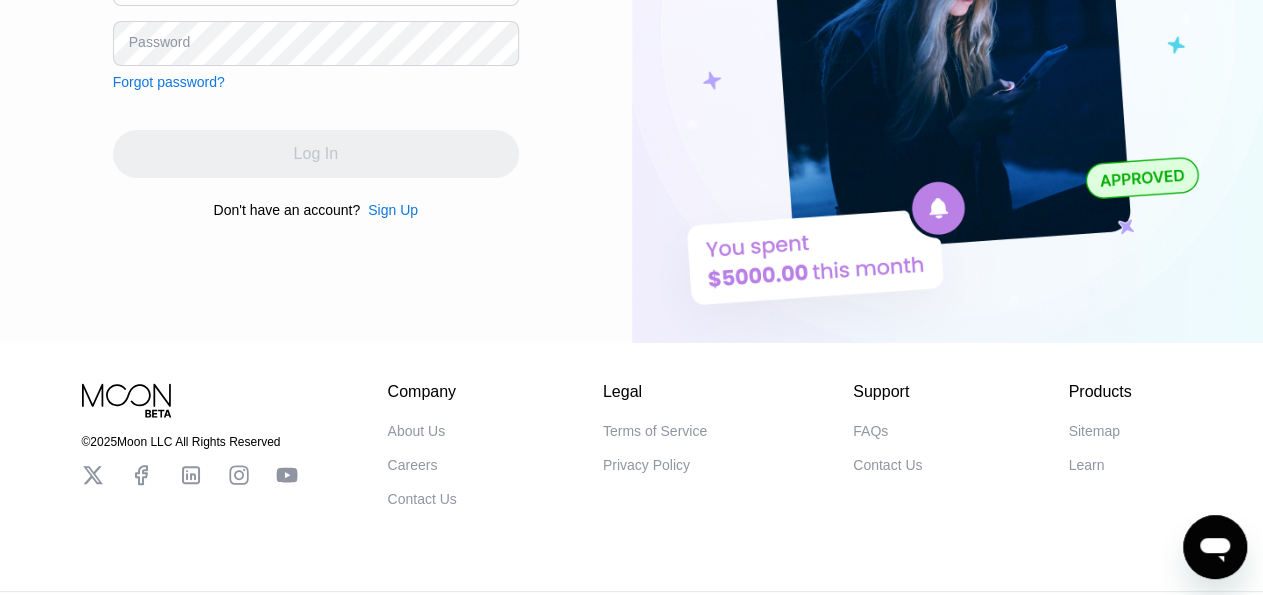 click 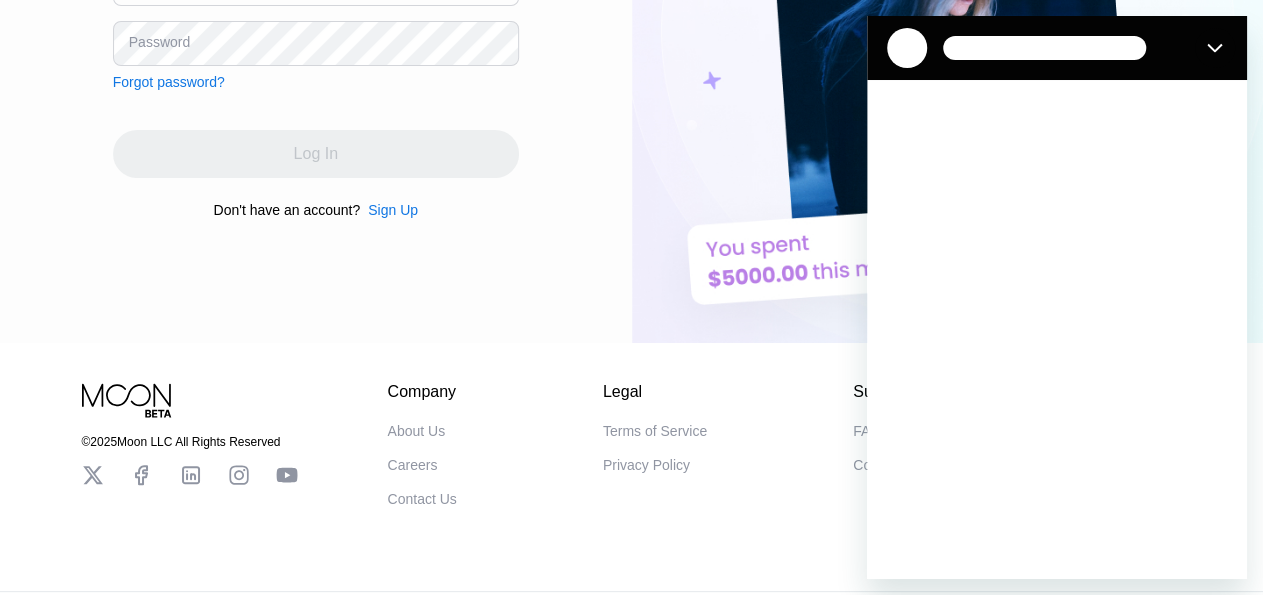 scroll, scrollTop: 0, scrollLeft: 0, axis: both 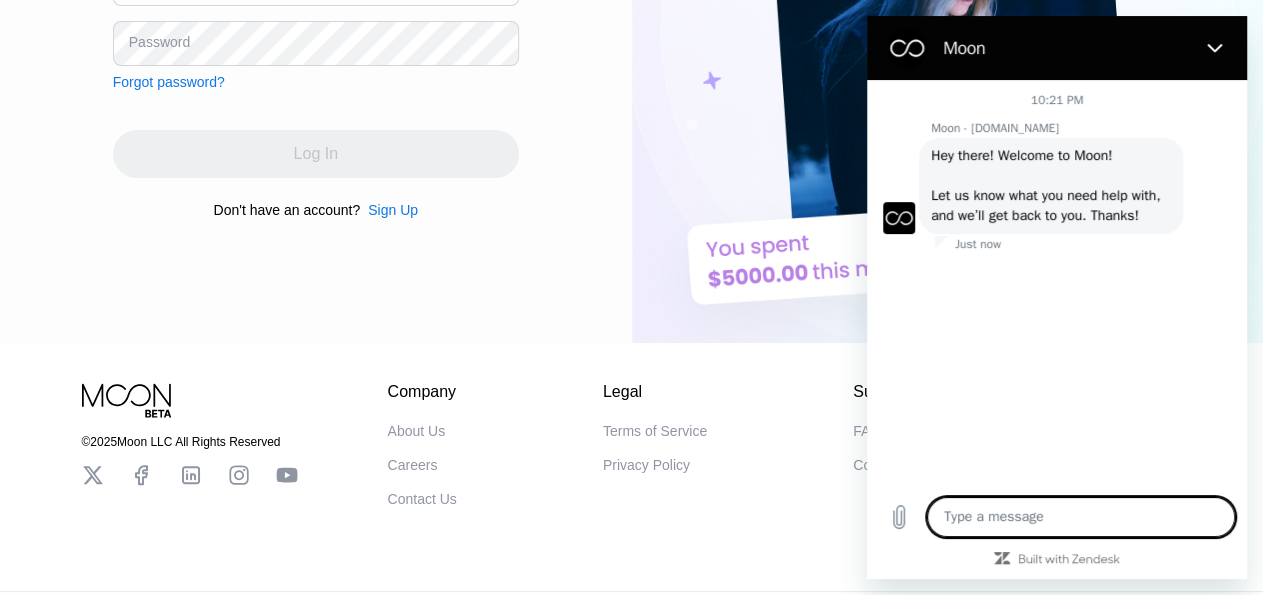 type on "x" 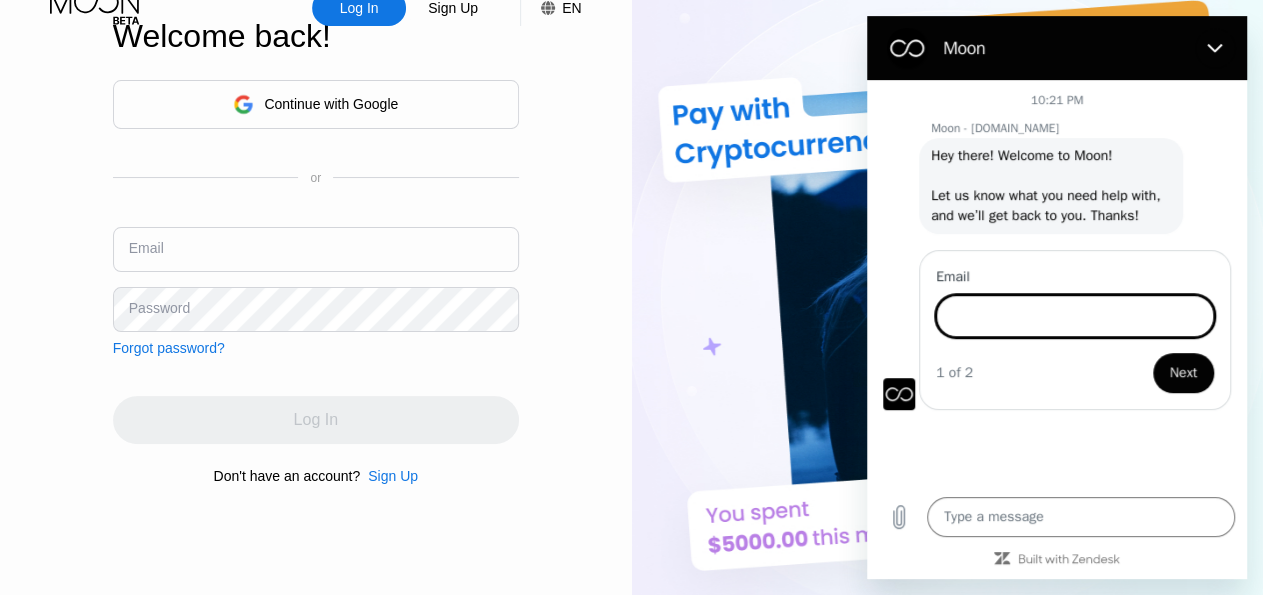 scroll, scrollTop: 0, scrollLeft: 0, axis: both 